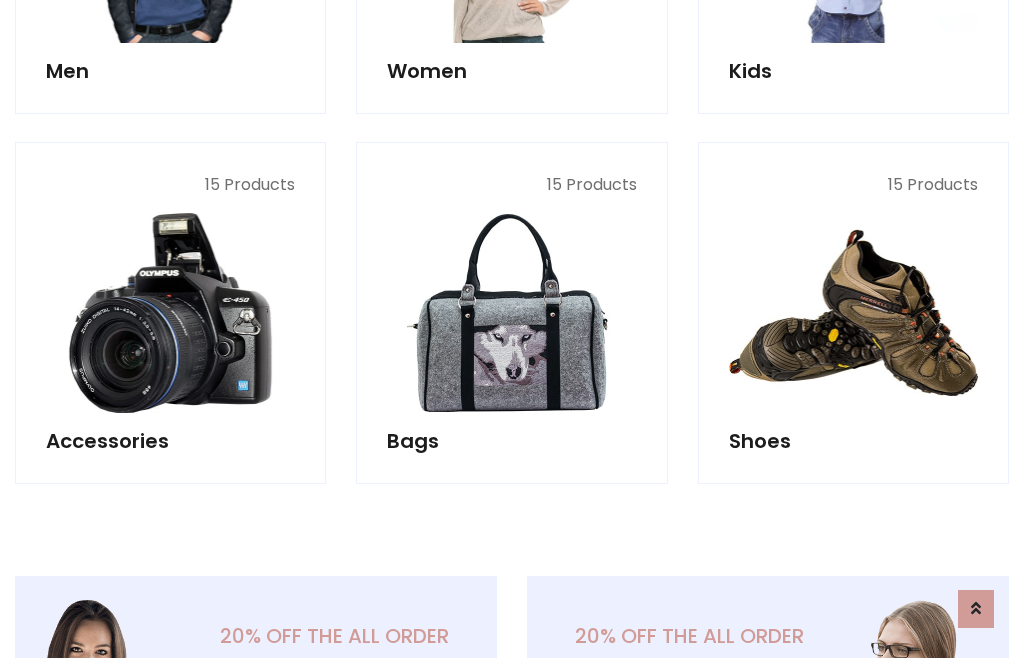 scroll, scrollTop: 853, scrollLeft: 0, axis: vertical 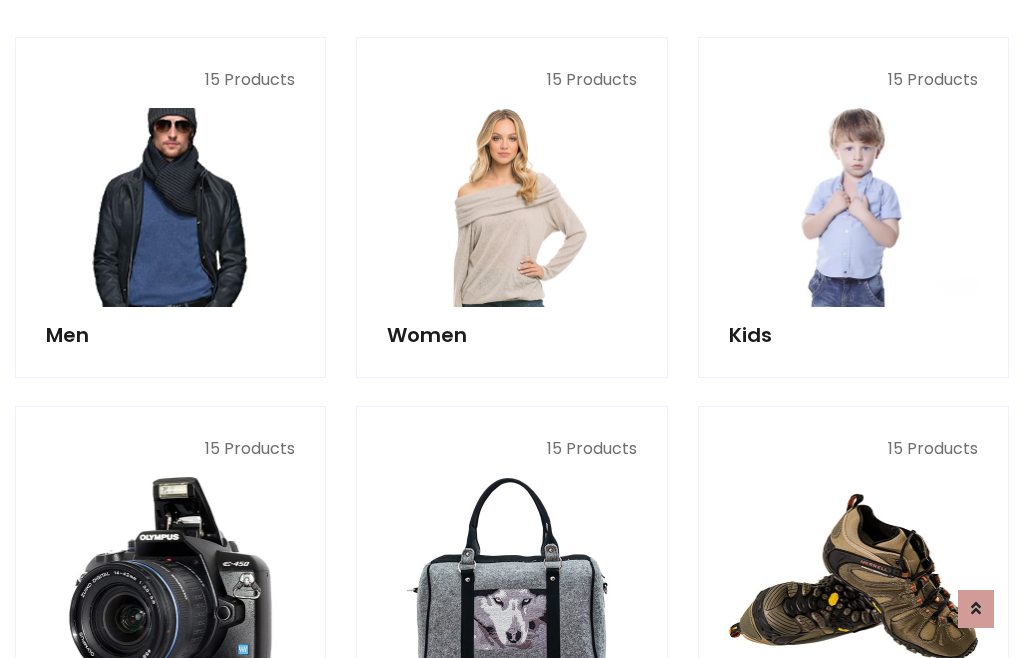 click at bounding box center (170, 207) 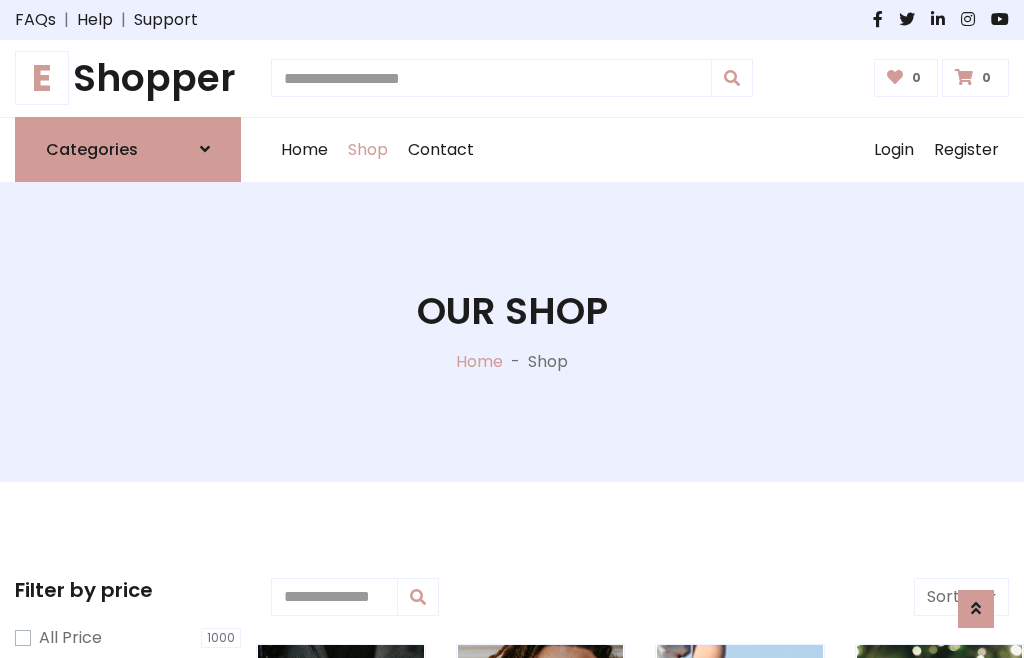 scroll, scrollTop: 807, scrollLeft: 0, axis: vertical 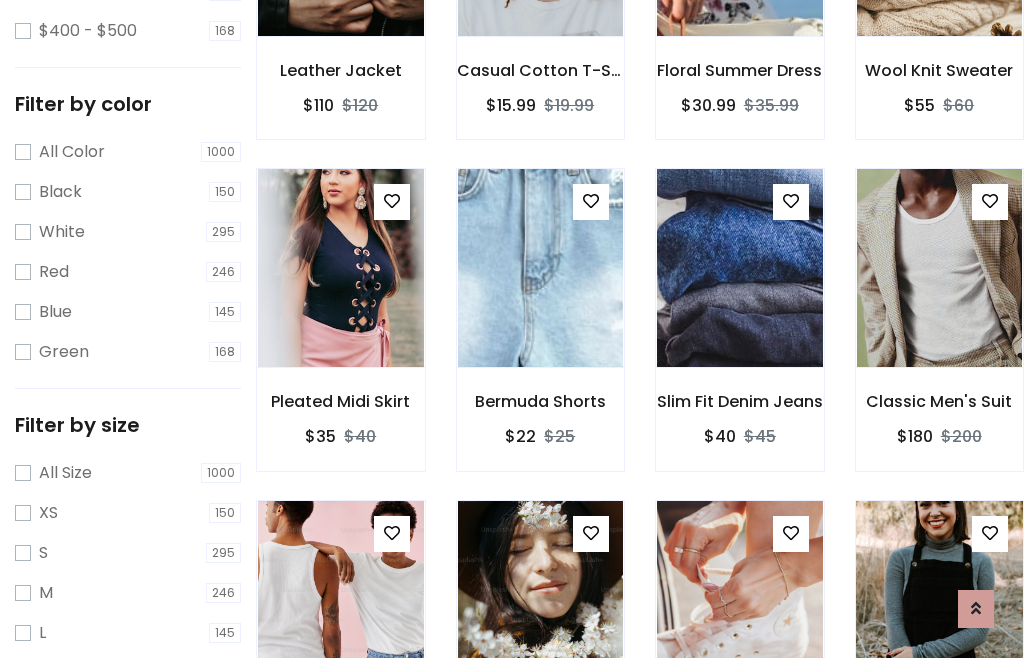 click at bounding box center [939, 600] 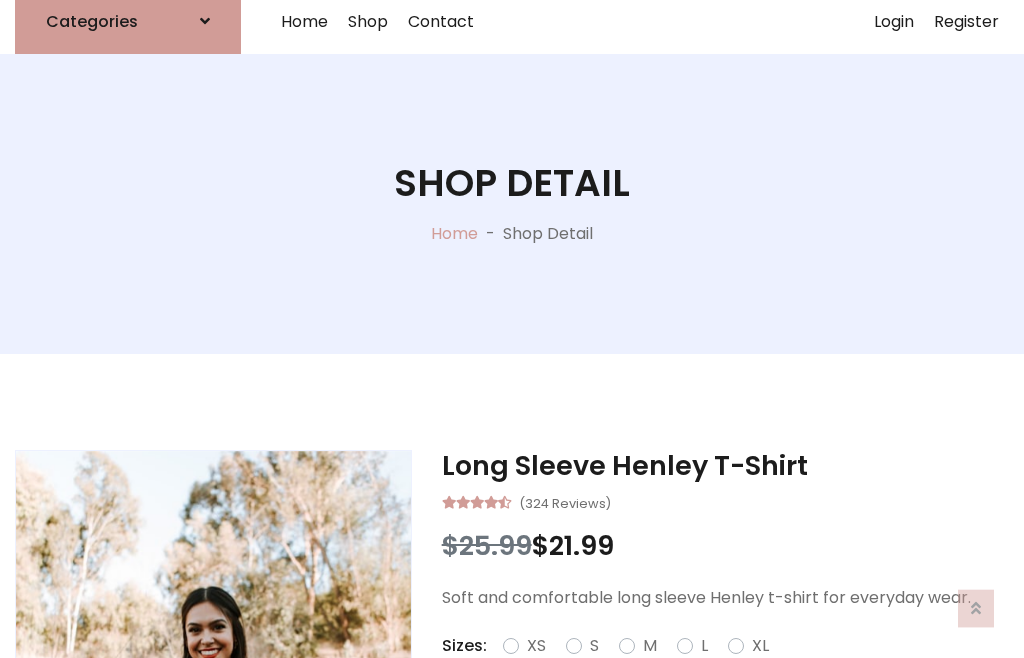 scroll, scrollTop: 128, scrollLeft: 0, axis: vertical 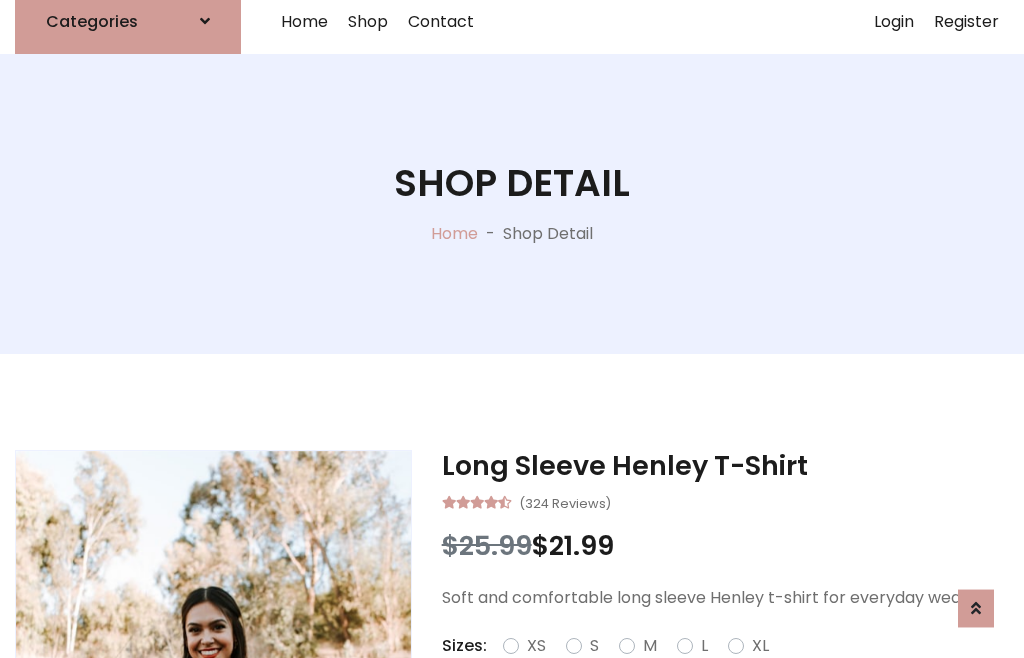 click on "Red" at bounding box center [732, 670] 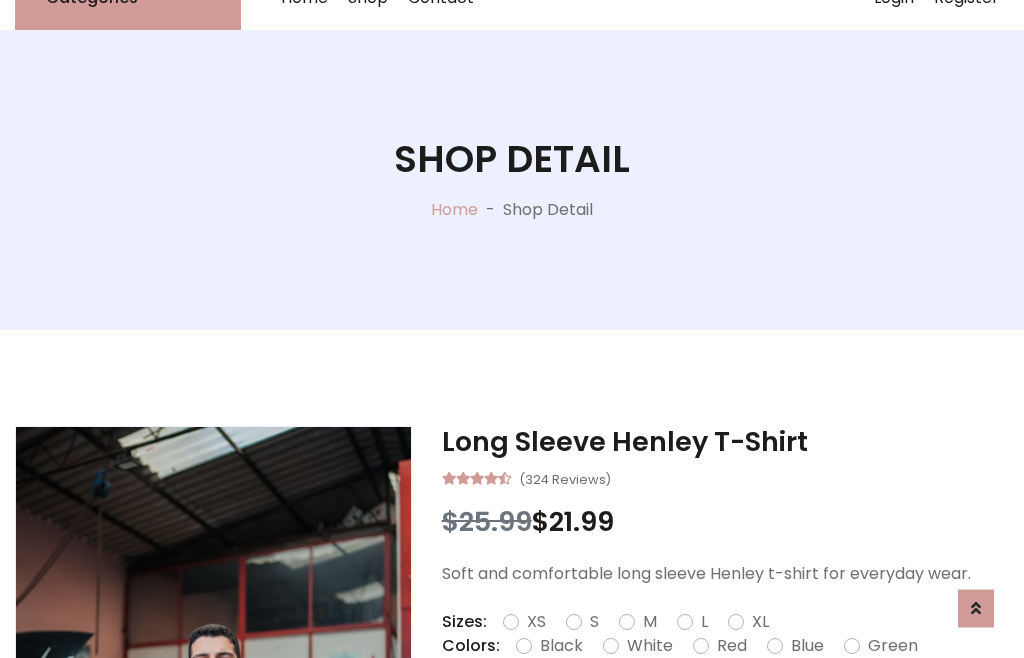 click on "Add To Cart" at bounding box center (663, 709) 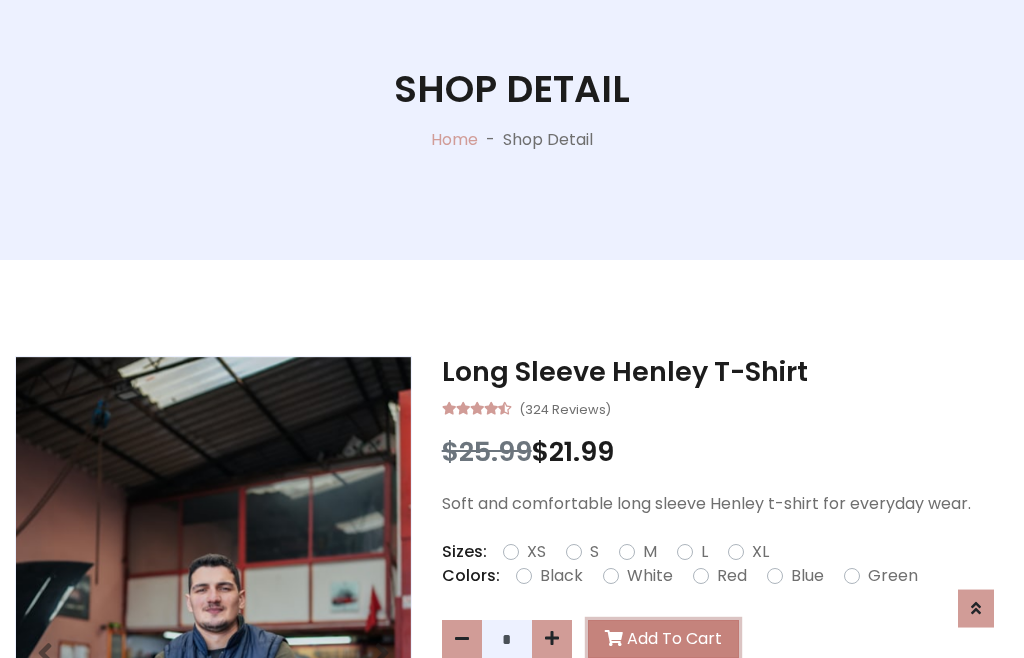 scroll, scrollTop: 0, scrollLeft: 0, axis: both 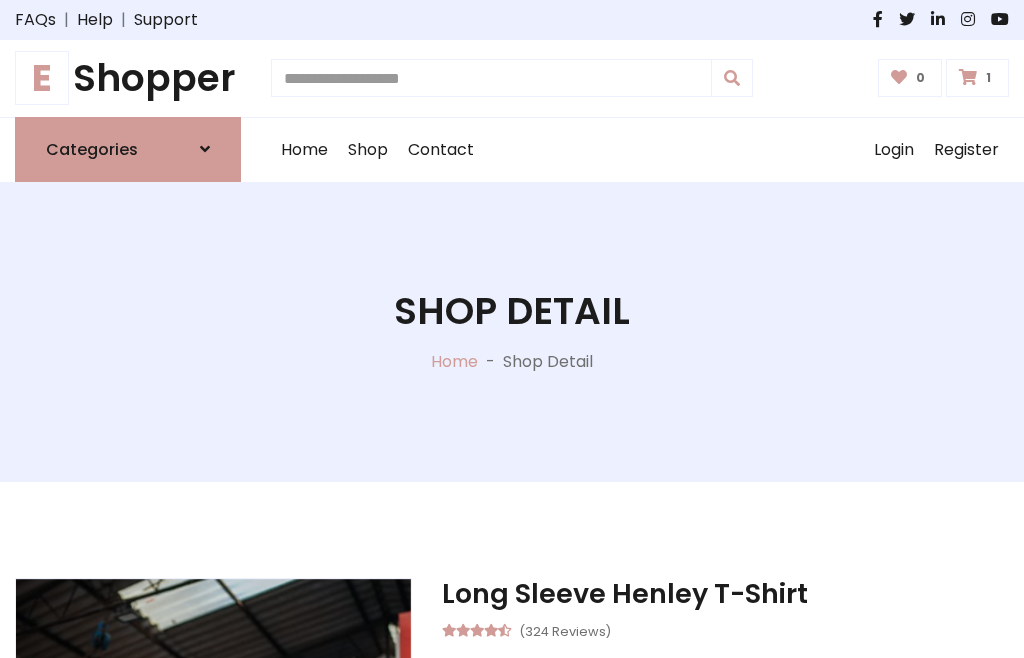 click at bounding box center (968, 77) 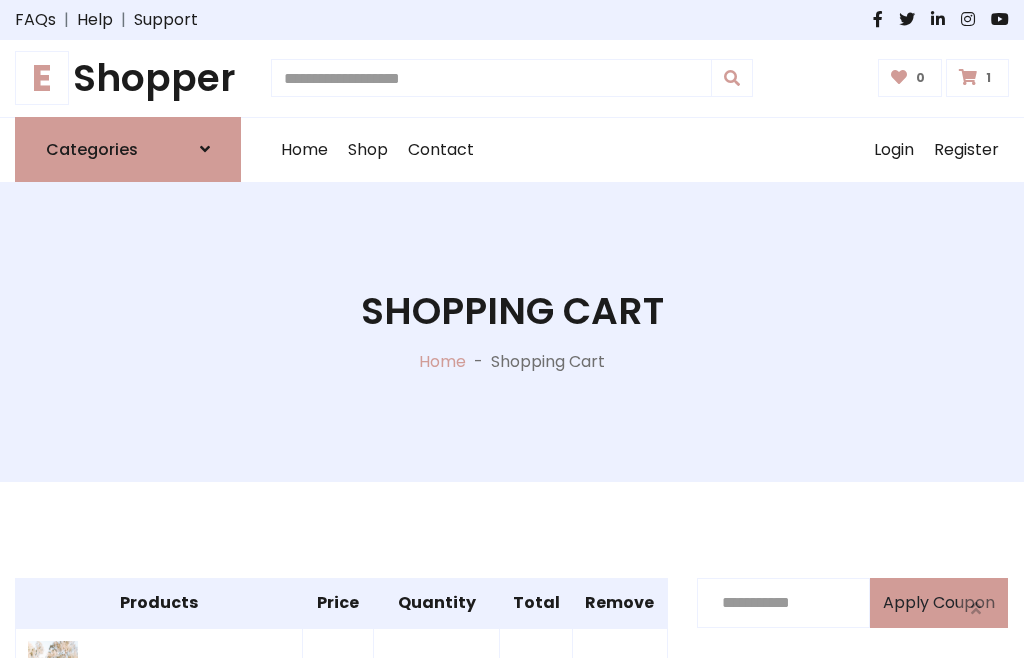 scroll, scrollTop: 474, scrollLeft: 0, axis: vertical 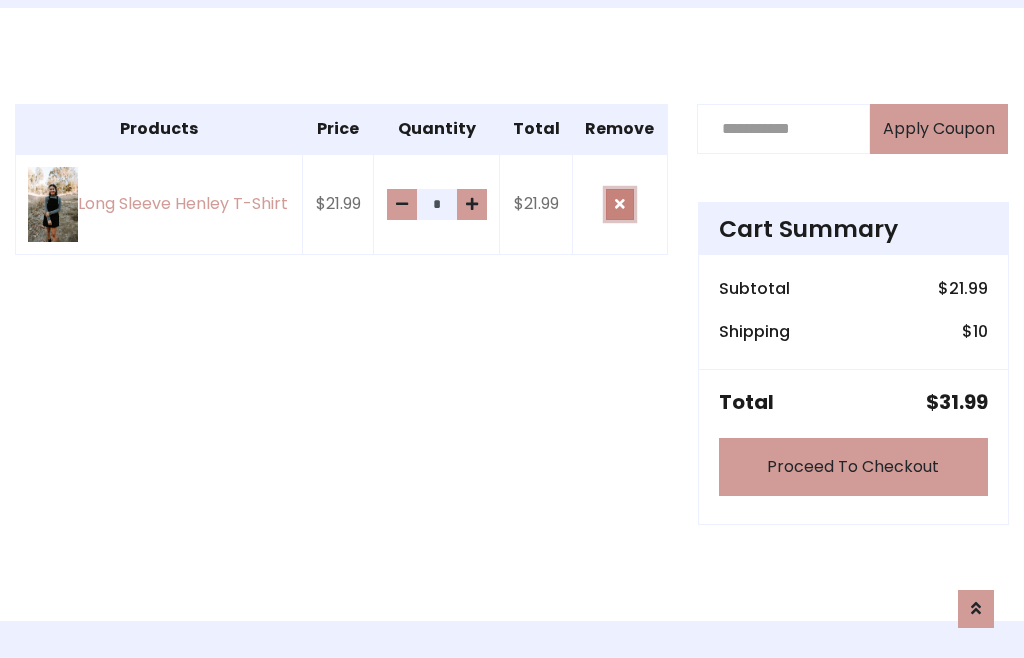 click at bounding box center [620, 204] 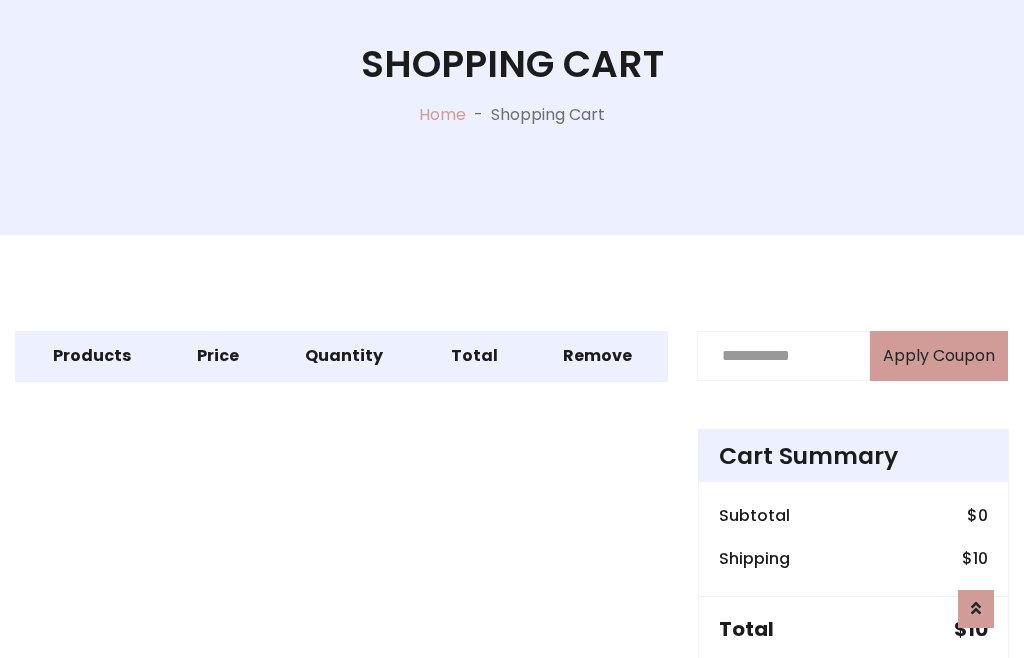 click on "Proceed To Checkout" at bounding box center (853, 694) 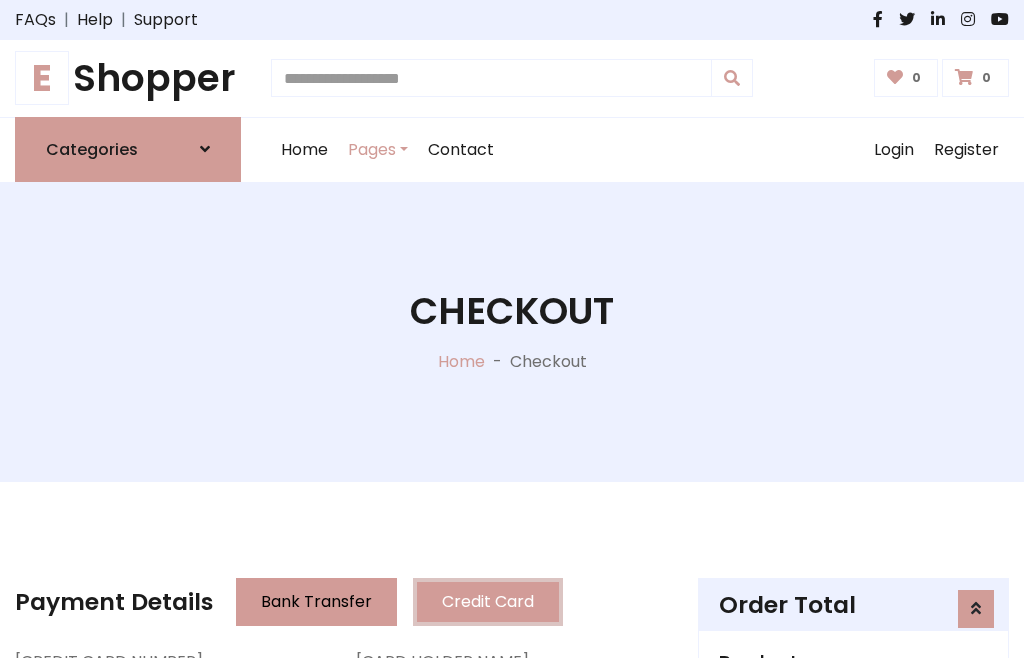 scroll, scrollTop: 137, scrollLeft: 0, axis: vertical 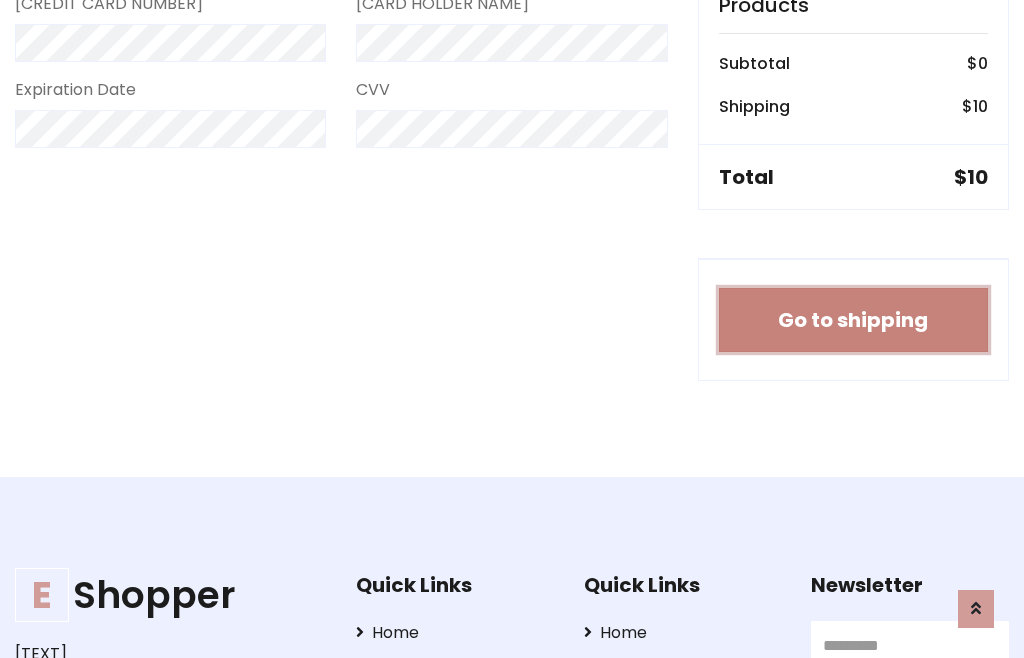 click on "Go to shipping" at bounding box center [853, 320] 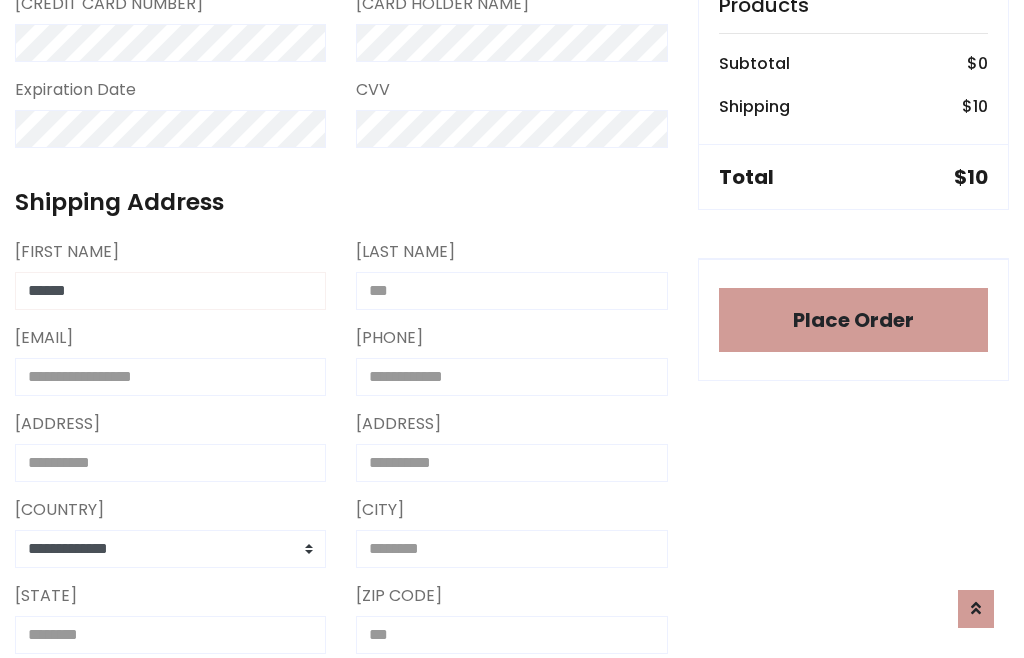 type on "******" 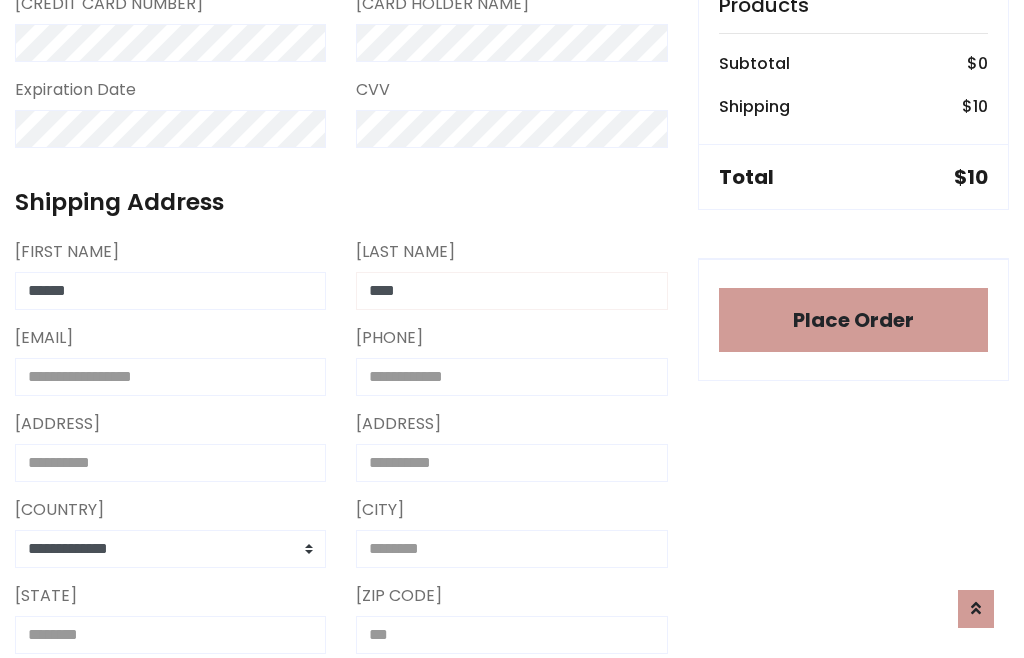 type on "****" 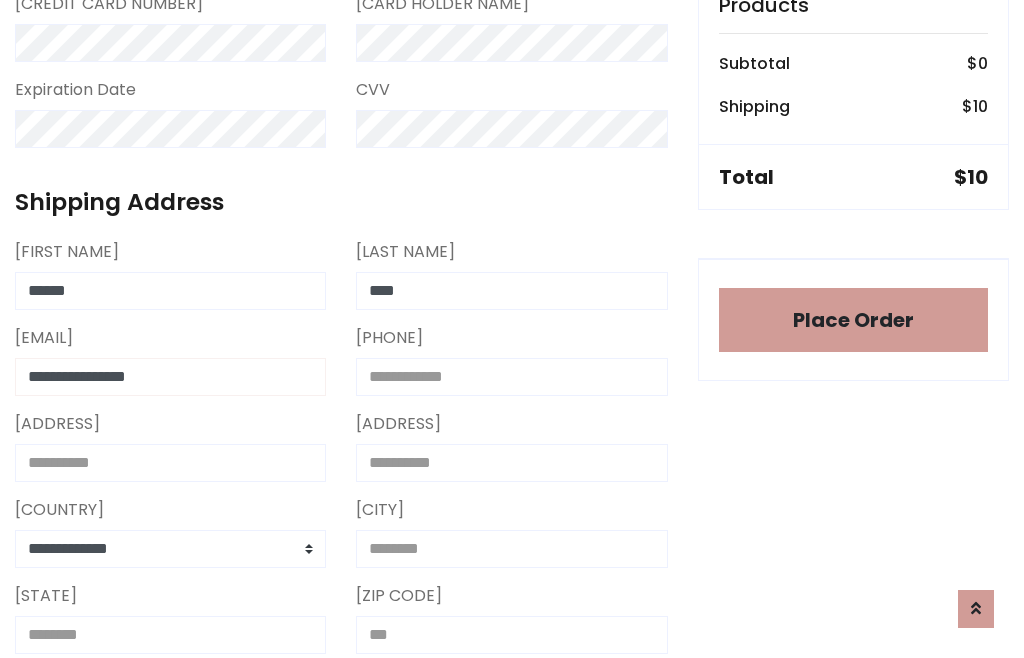 type on "**********" 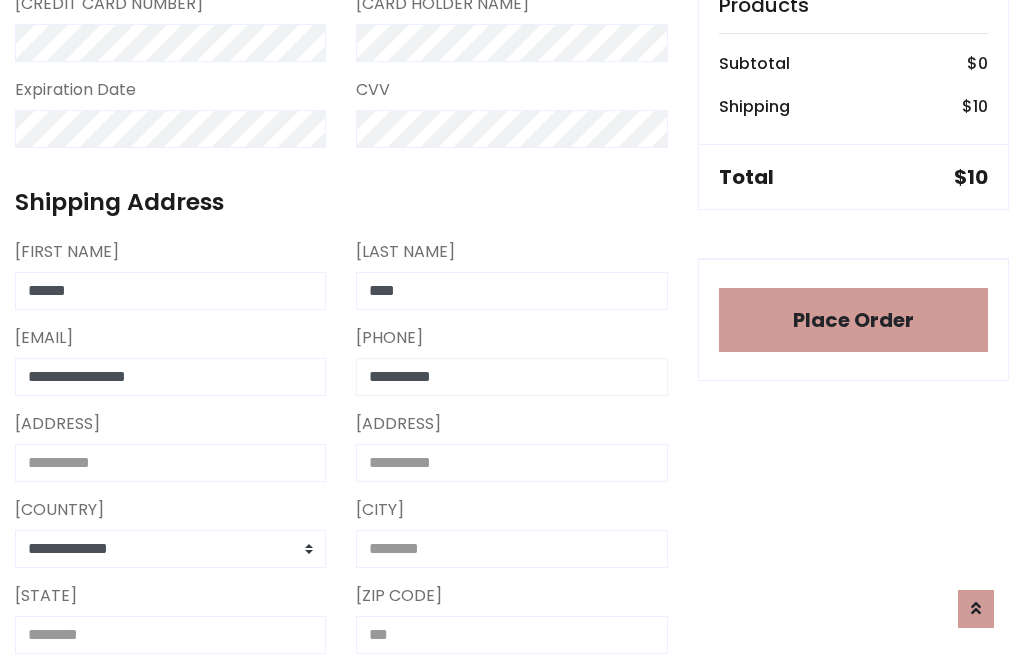 type on "**********" 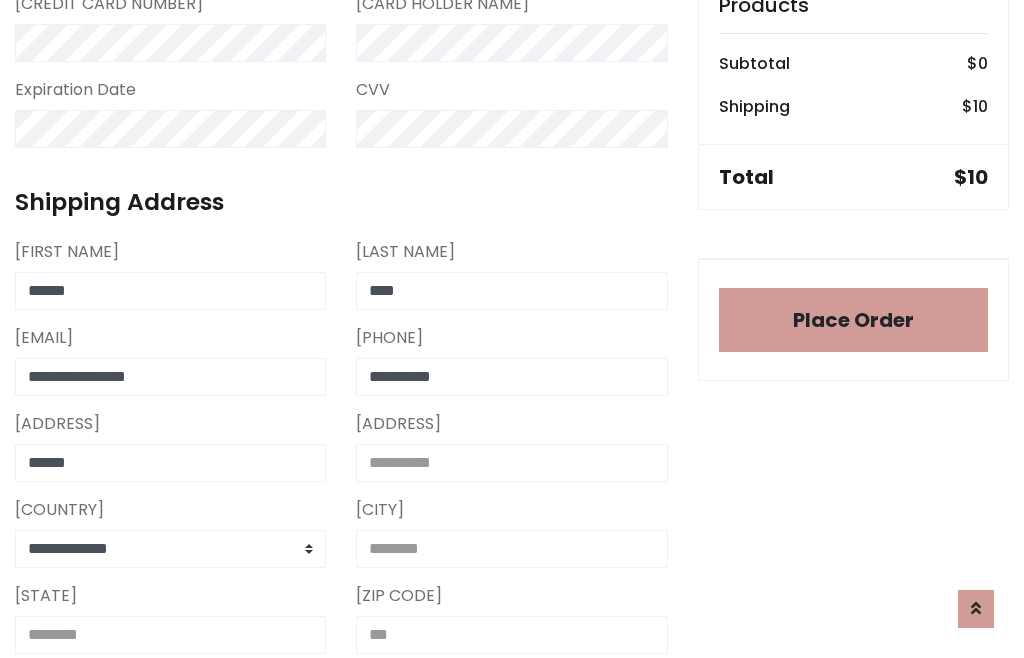 type on "******" 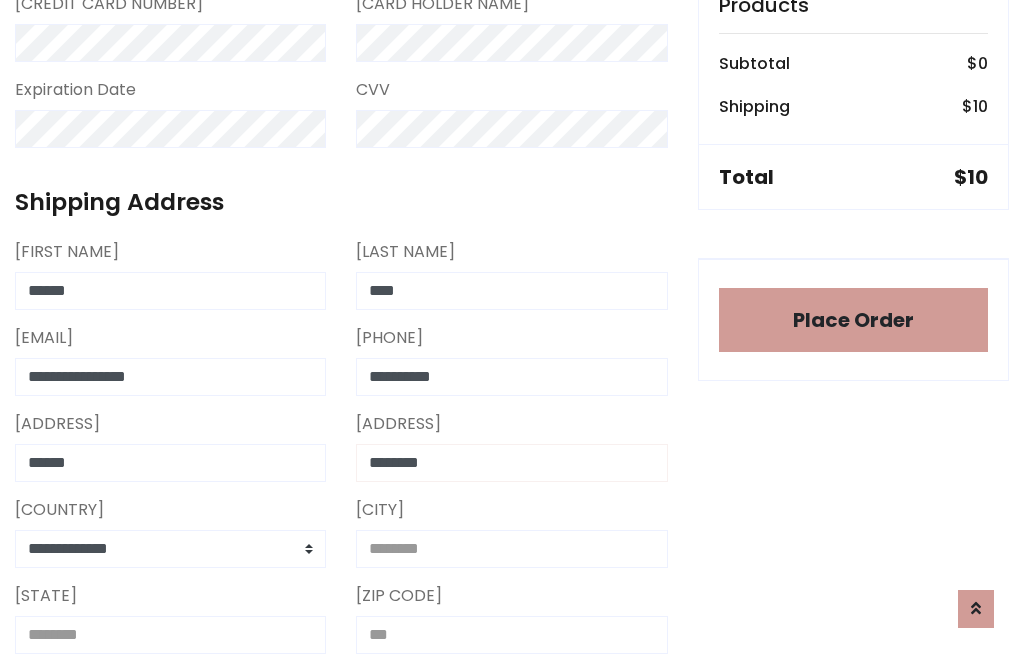 type on "********" 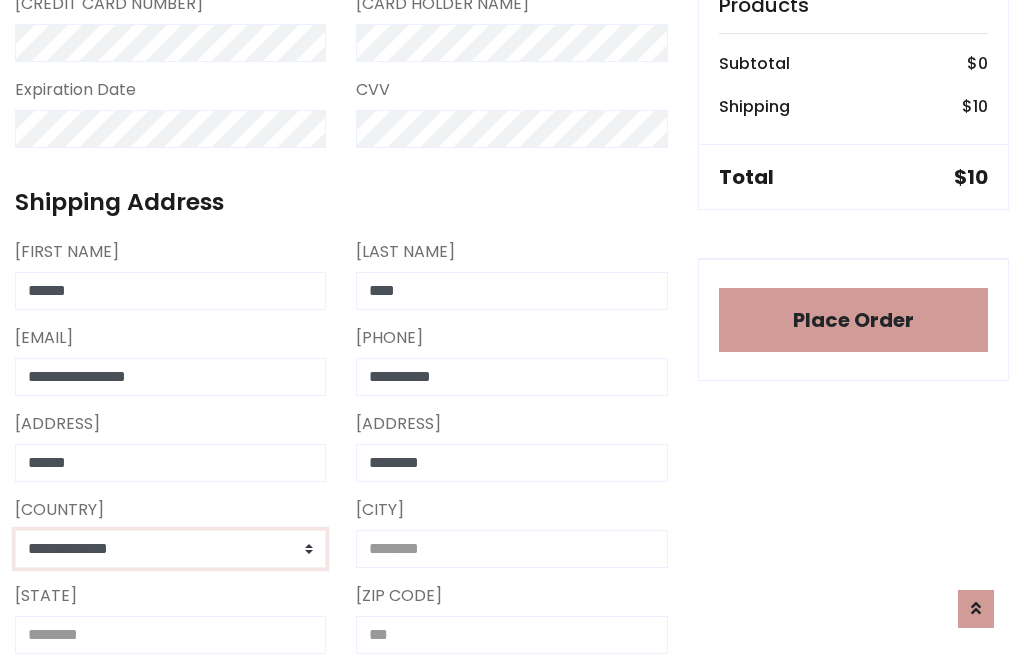 select on "*******" 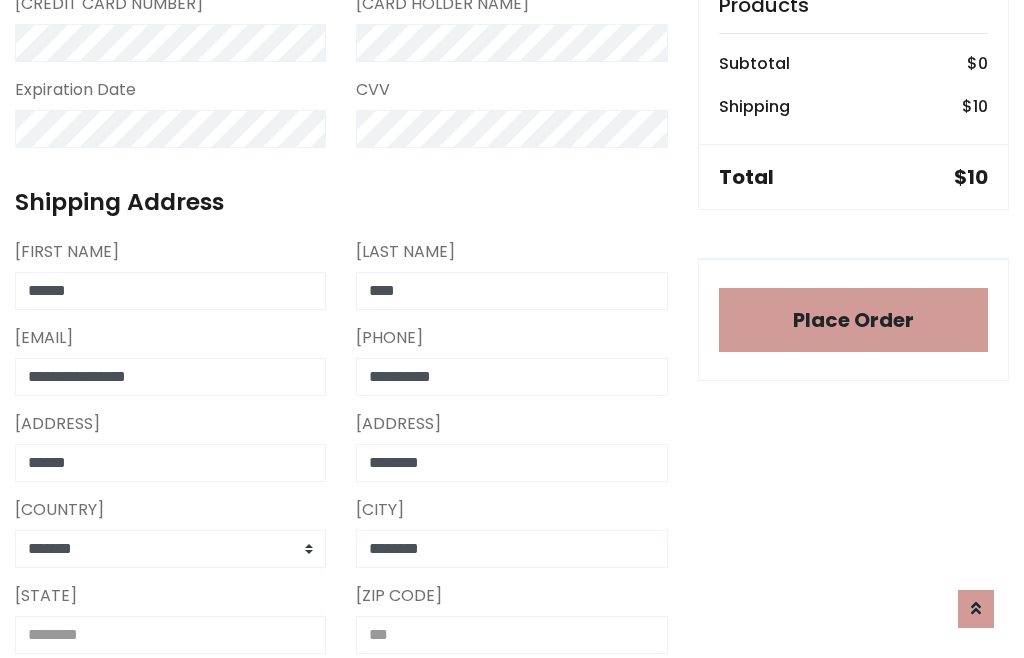 type on "********" 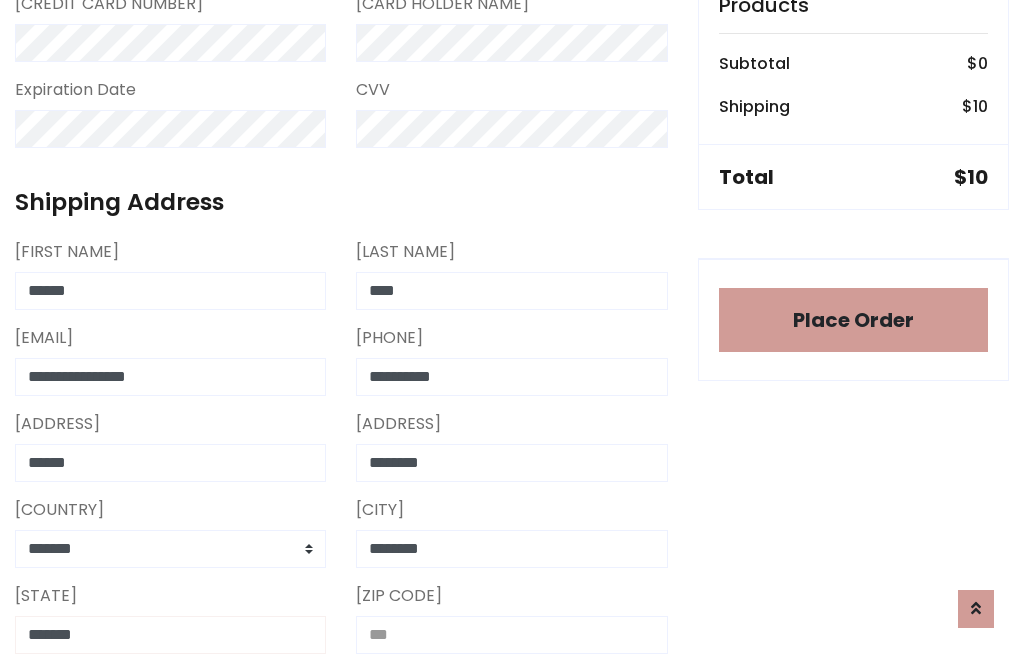 type on "*******" 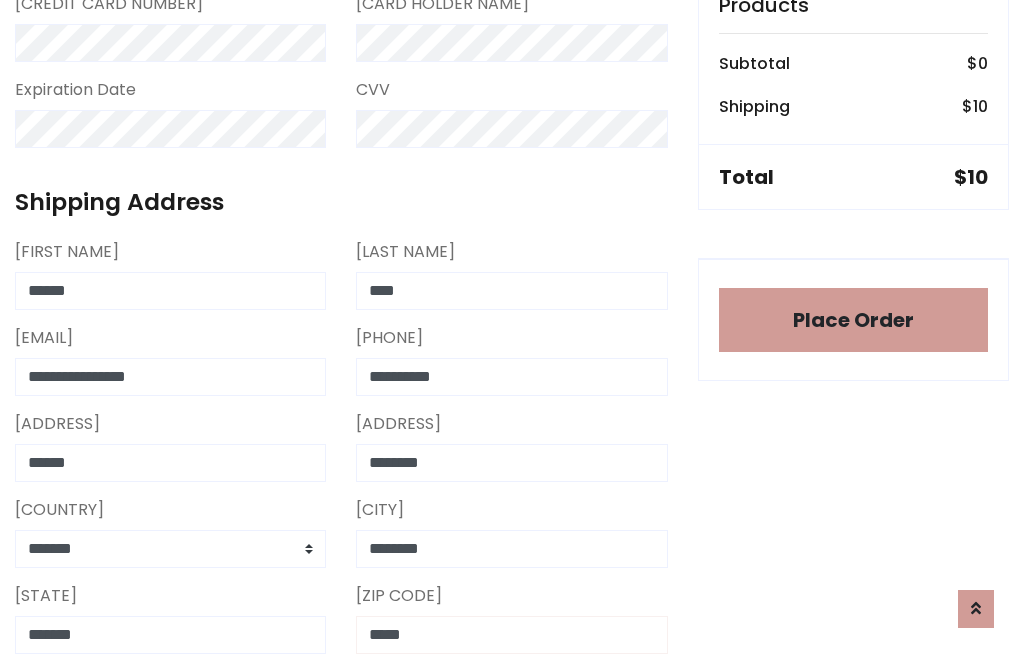 scroll, scrollTop: 403, scrollLeft: 0, axis: vertical 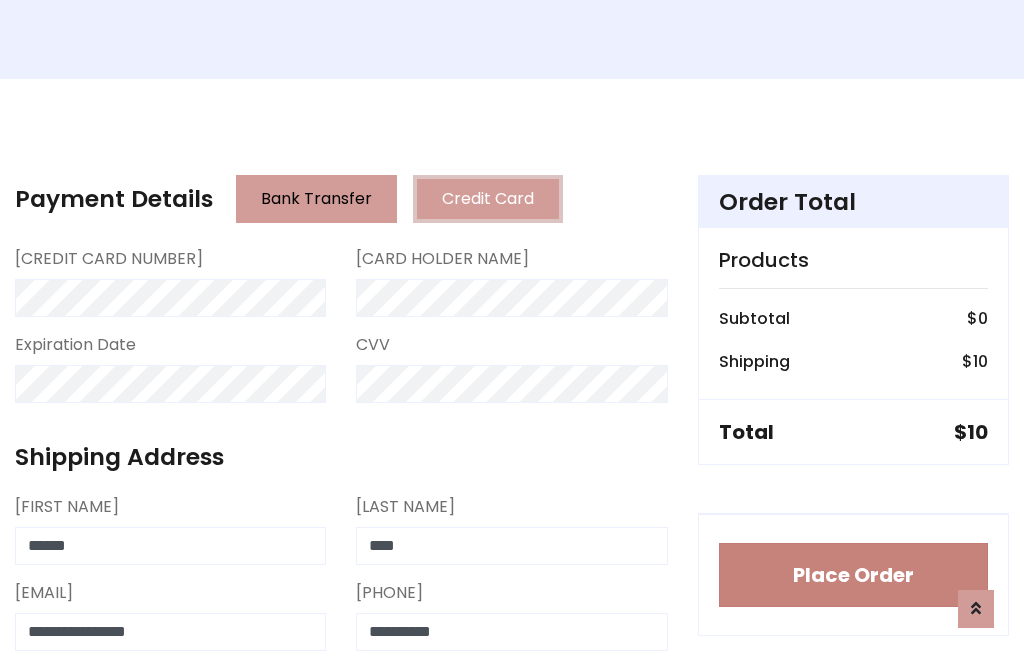 type on "*****" 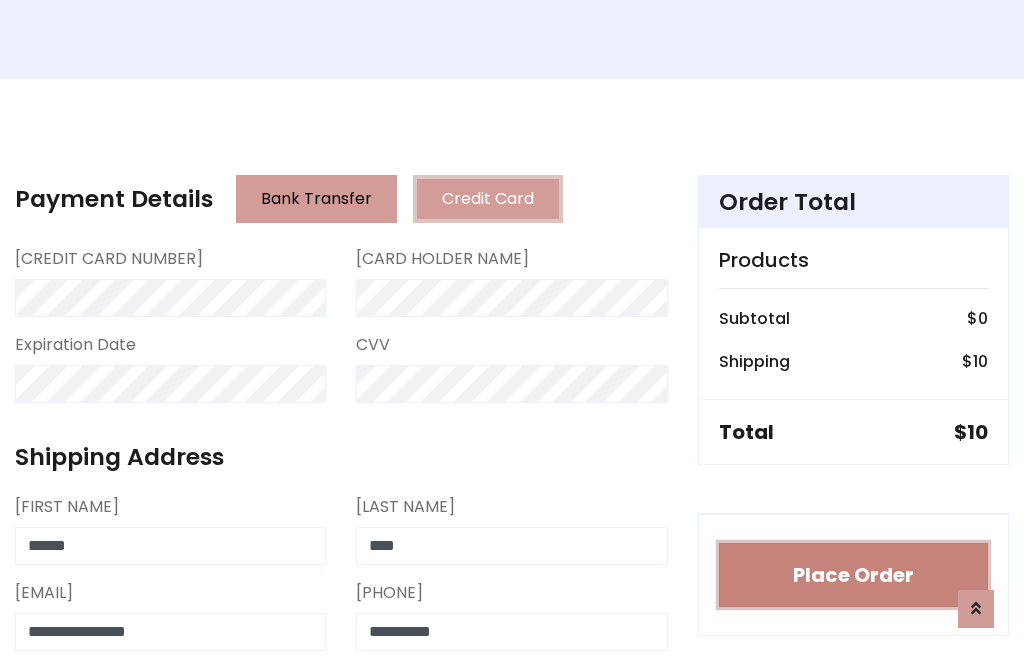 click on "Place Order" at bounding box center [853, 575] 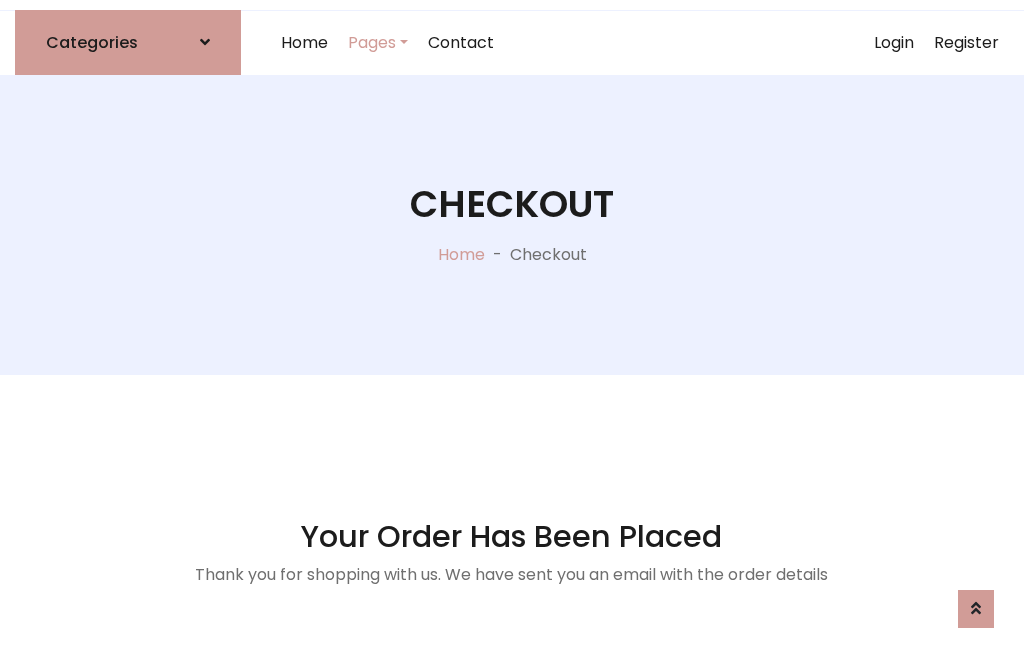 scroll, scrollTop: 0, scrollLeft: 0, axis: both 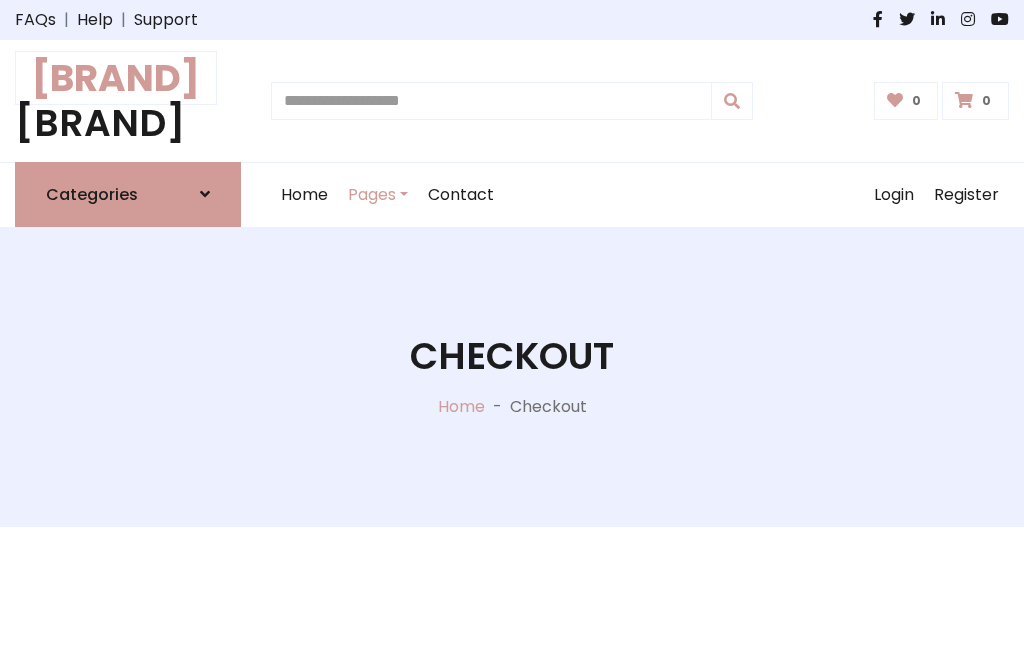 click on "E Shopper" at bounding box center [128, 101] 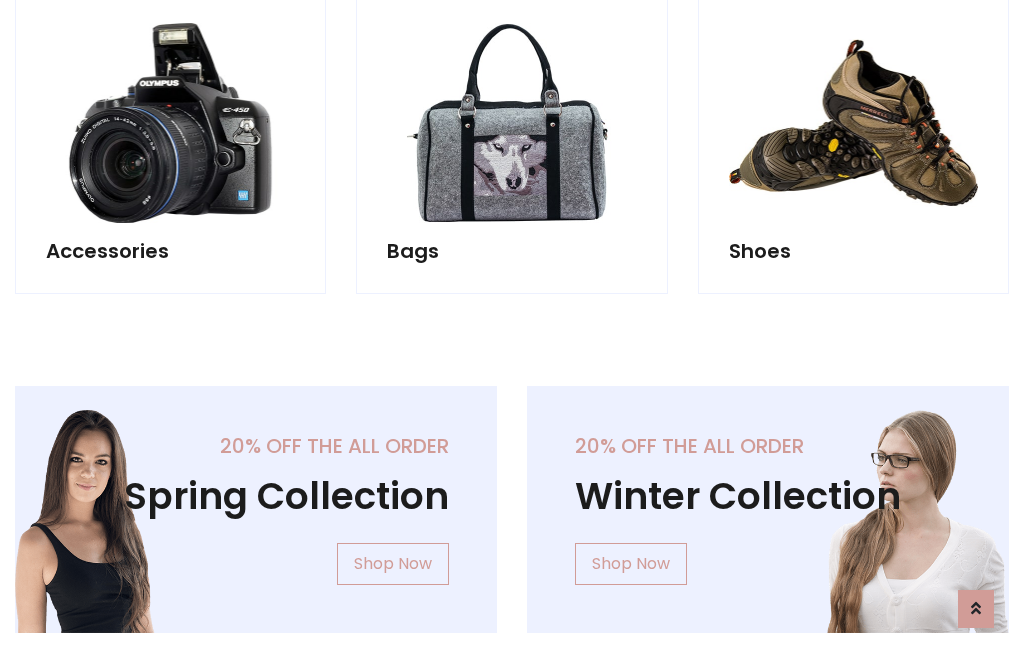 scroll, scrollTop: 770, scrollLeft: 0, axis: vertical 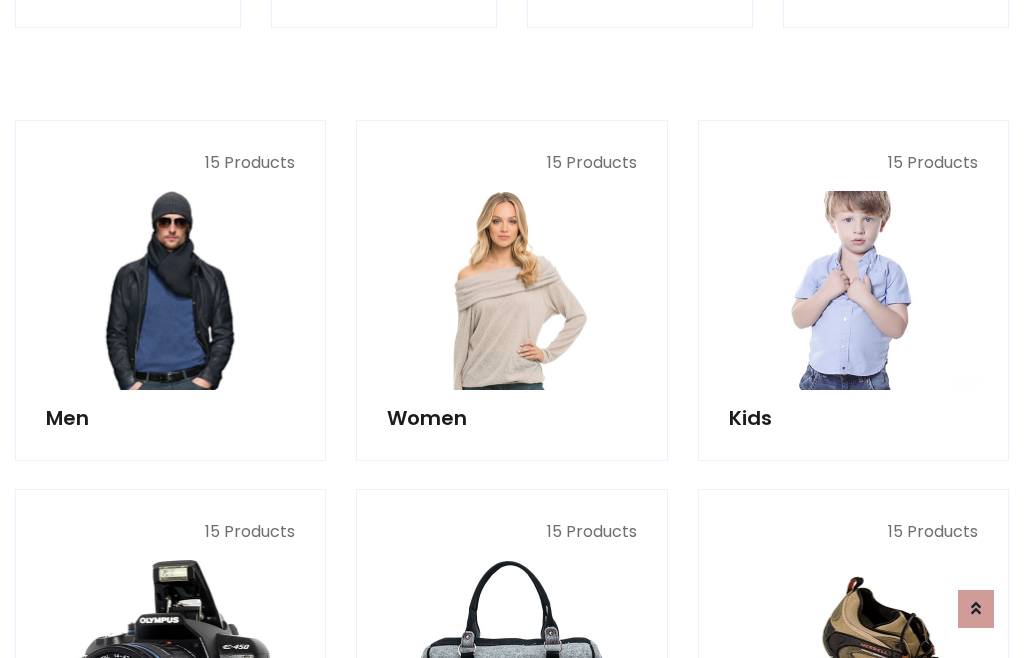 click at bounding box center (853, 290) 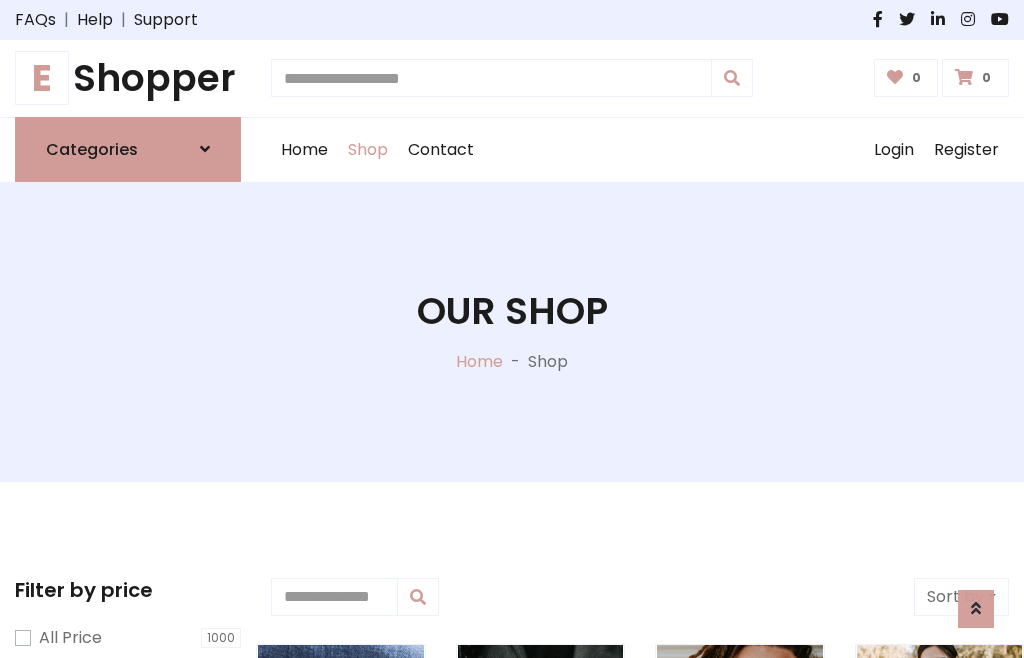 scroll, scrollTop: 549, scrollLeft: 0, axis: vertical 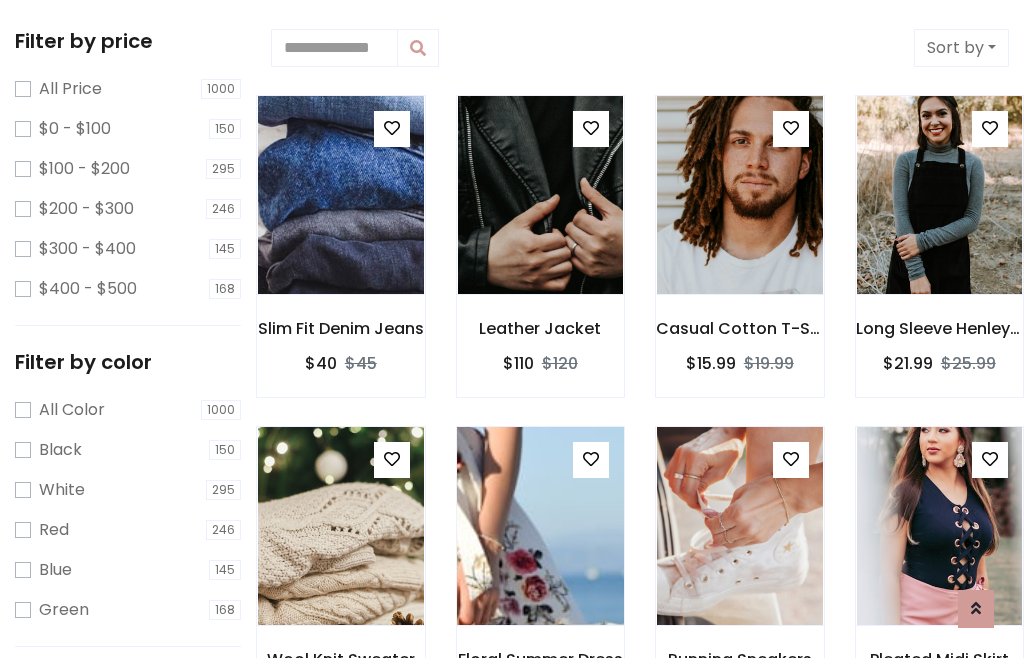 click at bounding box center (392, 128) 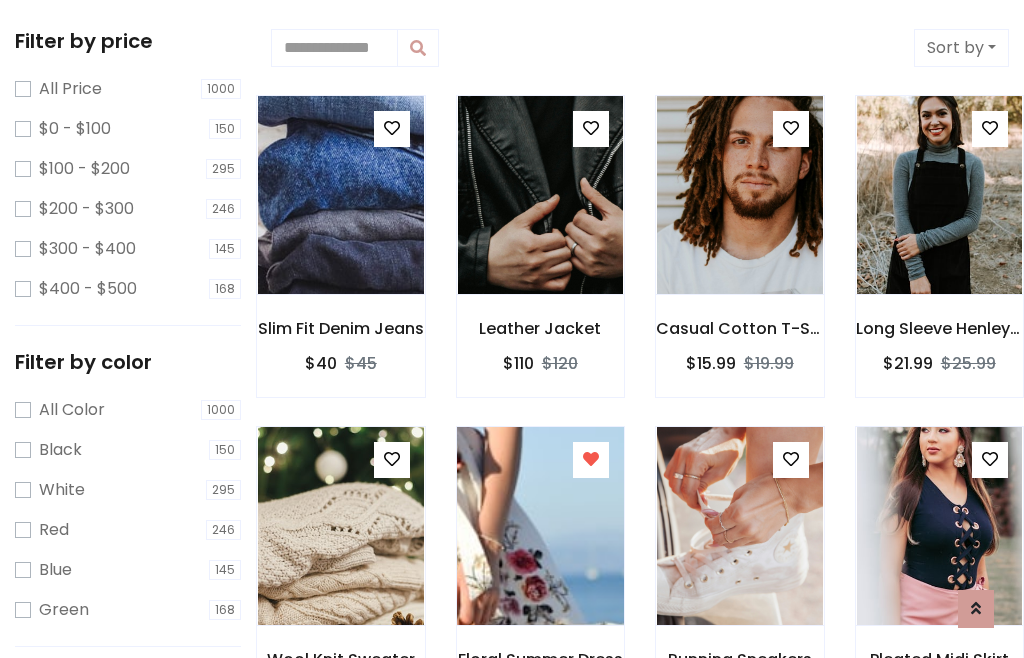 scroll, scrollTop: 848, scrollLeft: 0, axis: vertical 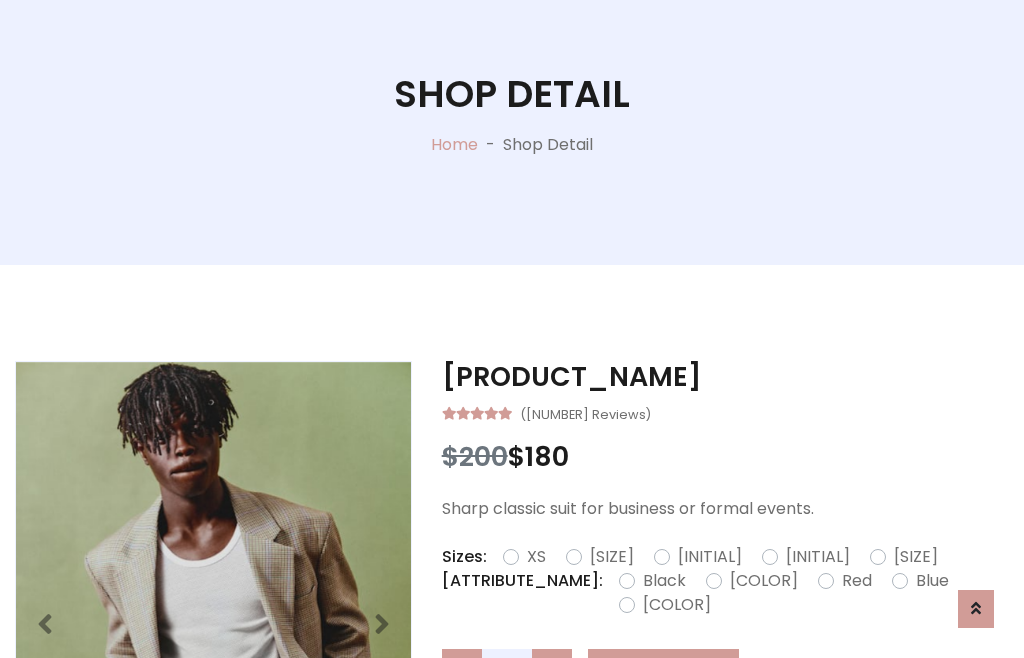click on "[SIZE]" at bounding box center (916, 557) 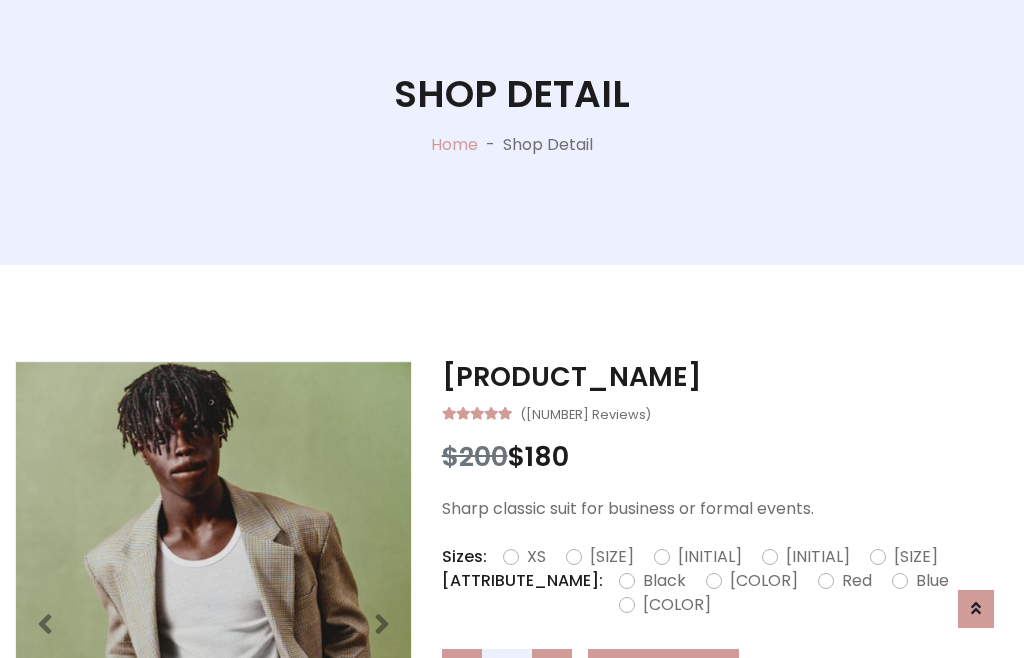click on "Black" at bounding box center (664, 581) 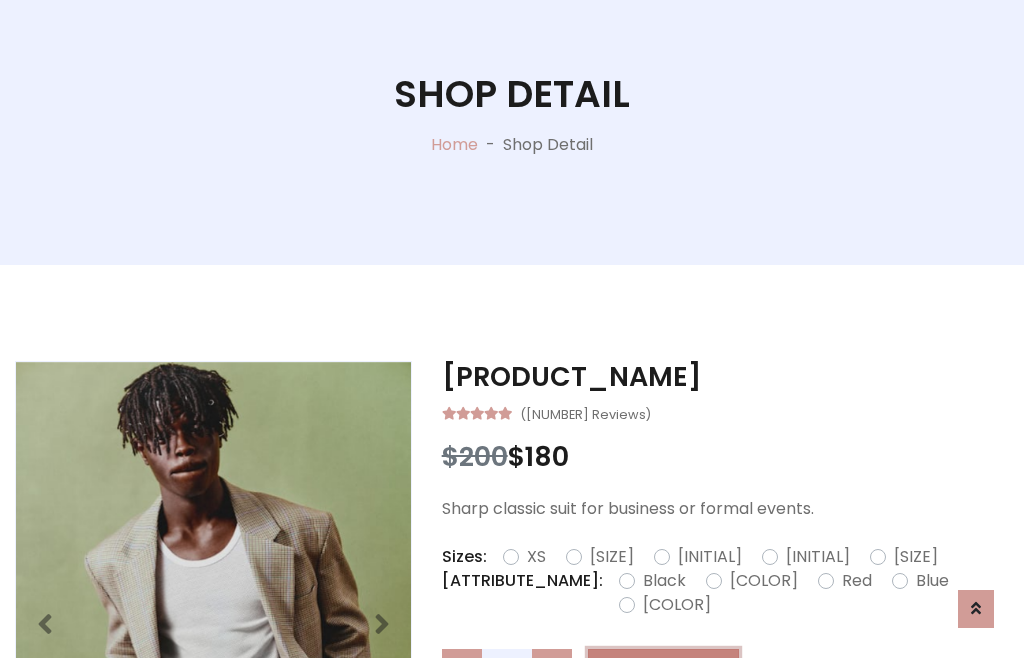 click on "Add To Cart" at bounding box center (663, 668) 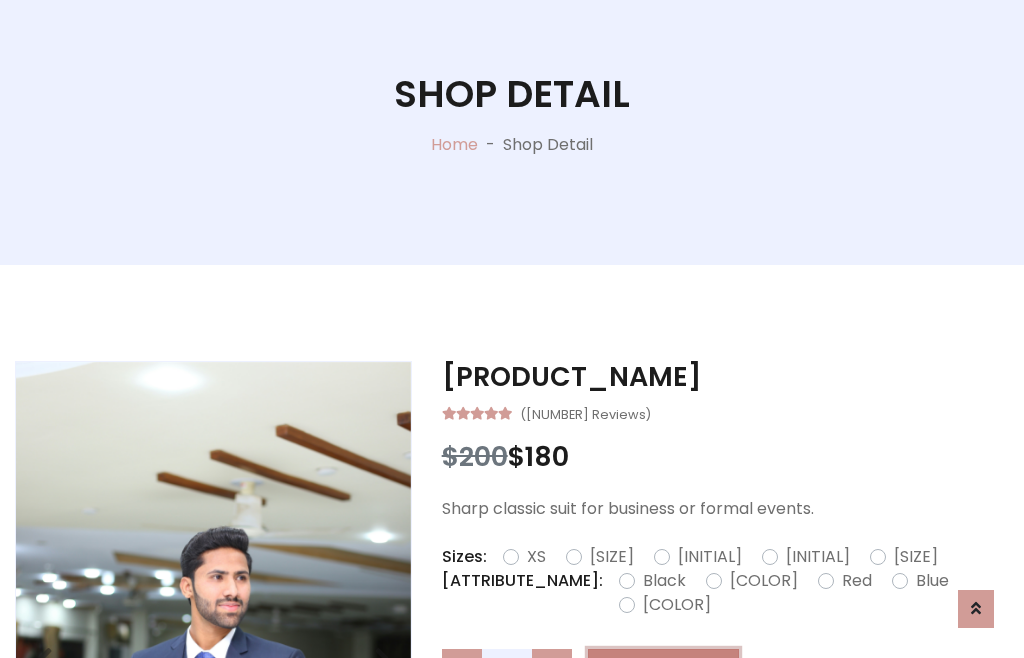 scroll, scrollTop: 0, scrollLeft: 0, axis: both 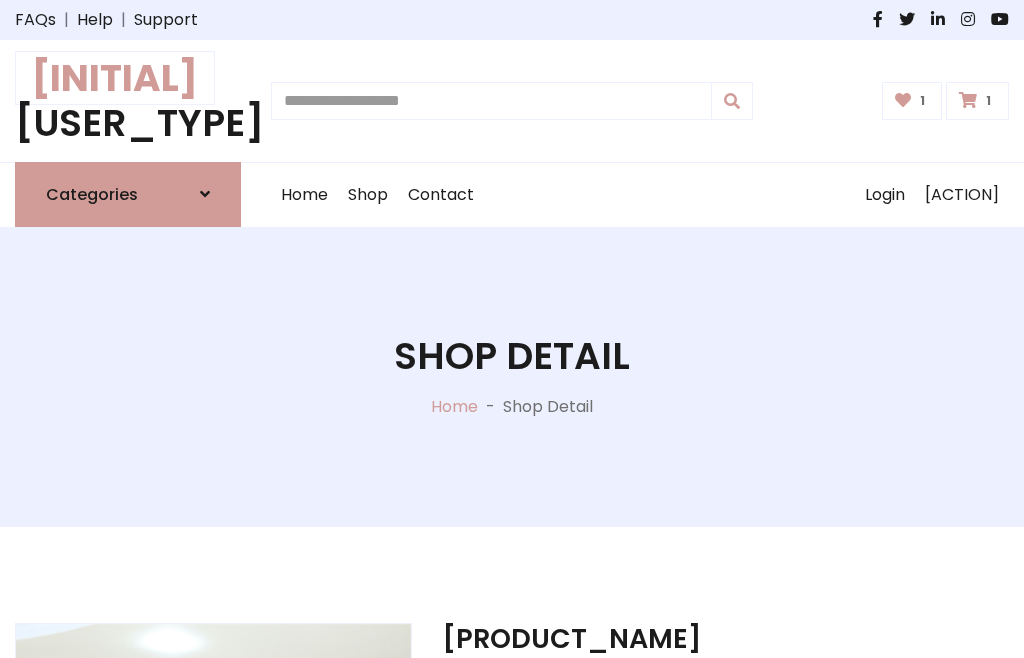 click at bounding box center [968, 100] 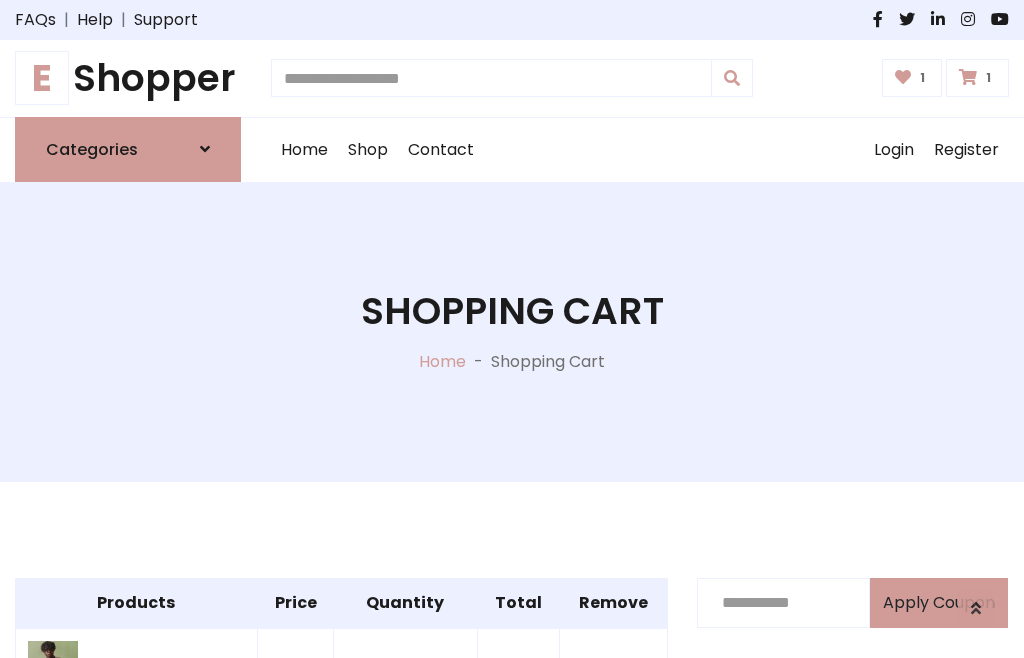 scroll, scrollTop: 570, scrollLeft: 0, axis: vertical 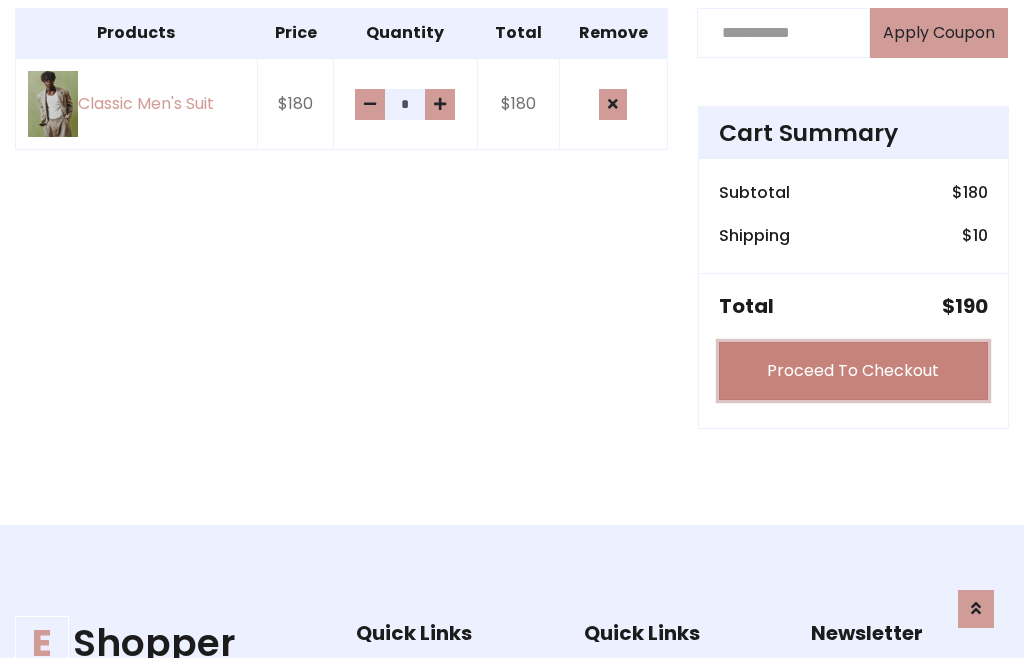 click on "Proceed To Checkout" at bounding box center [853, 371] 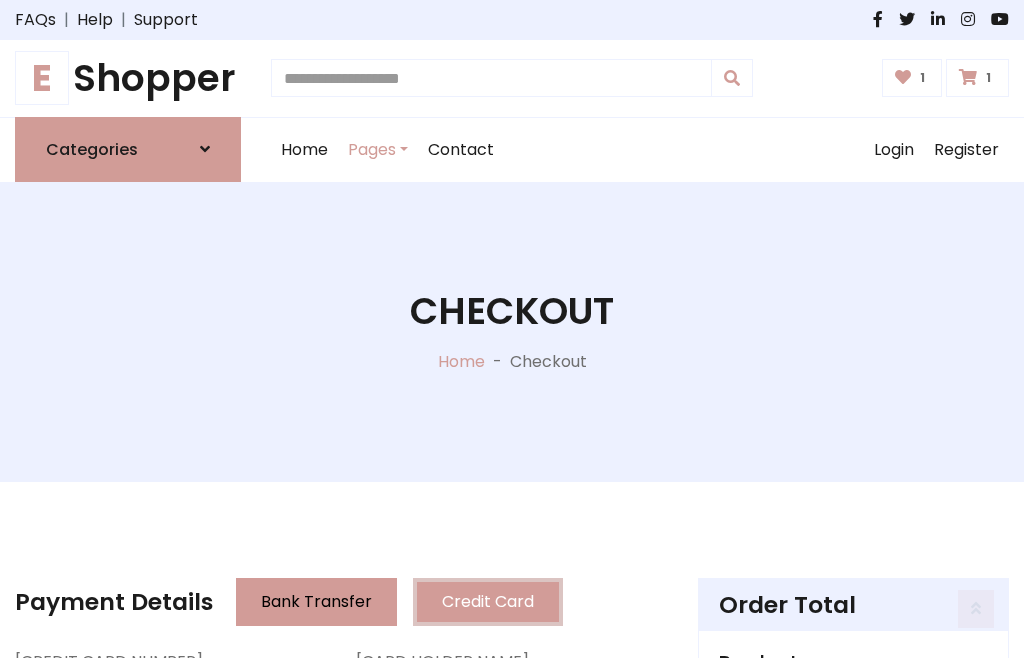 scroll, scrollTop: 201, scrollLeft: 0, axis: vertical 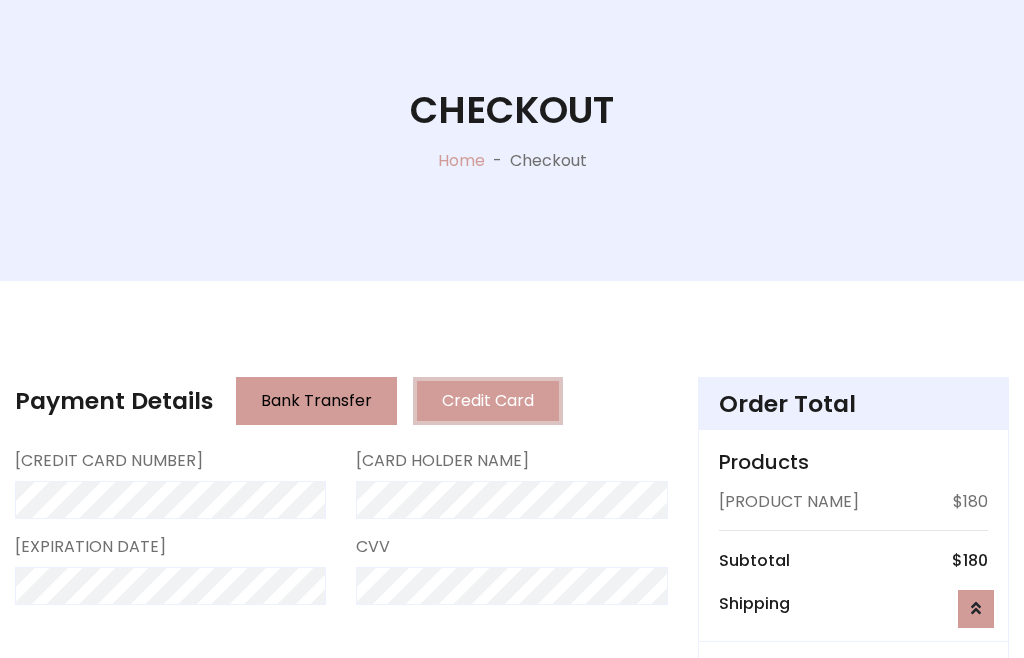 click on "Go to shipping" at bounding box center (853, 817) 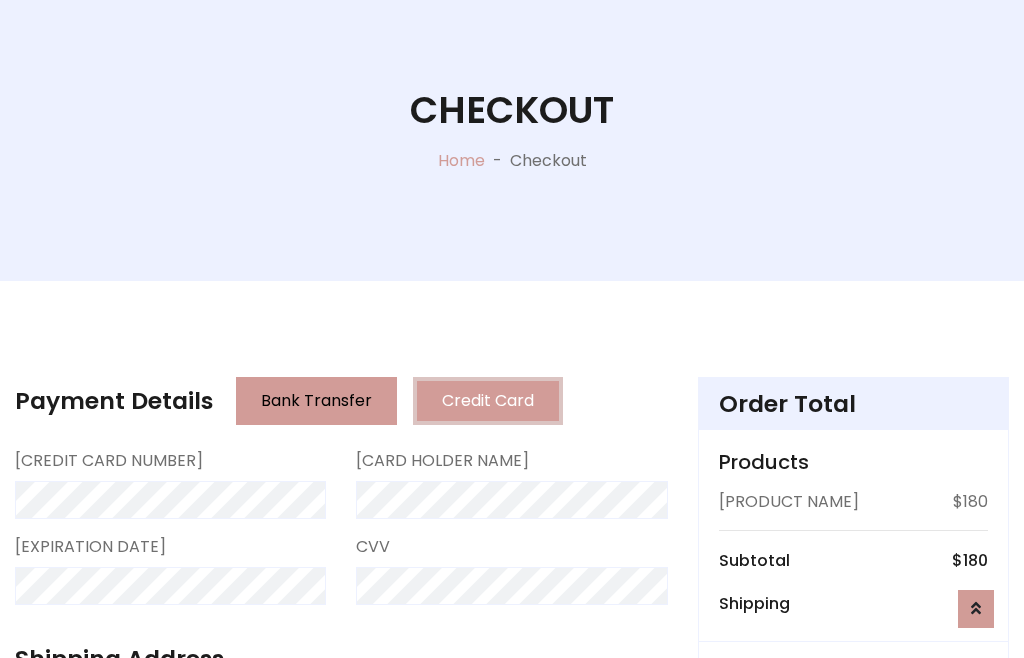 scroll, scrollTop: 392, scrollLeft: 0, axis: vertical 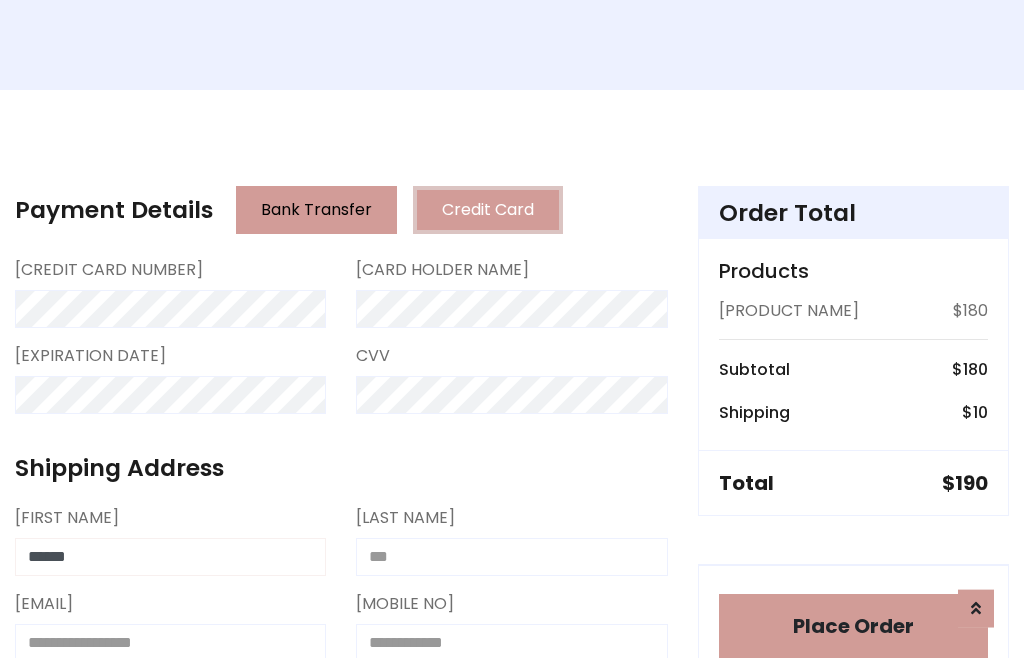 type on "******" 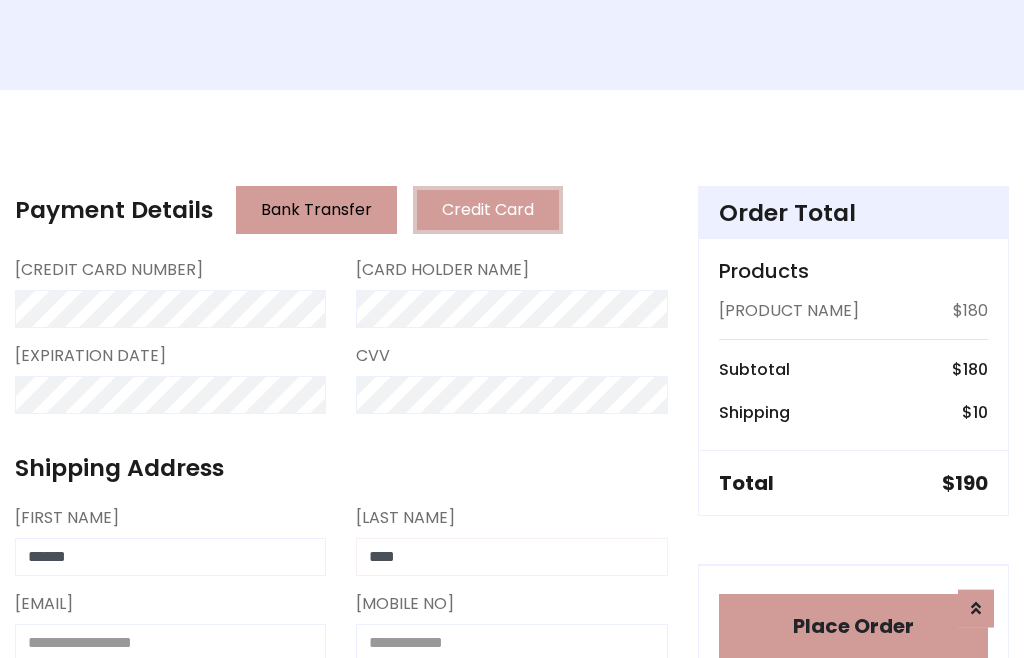 type on "****" 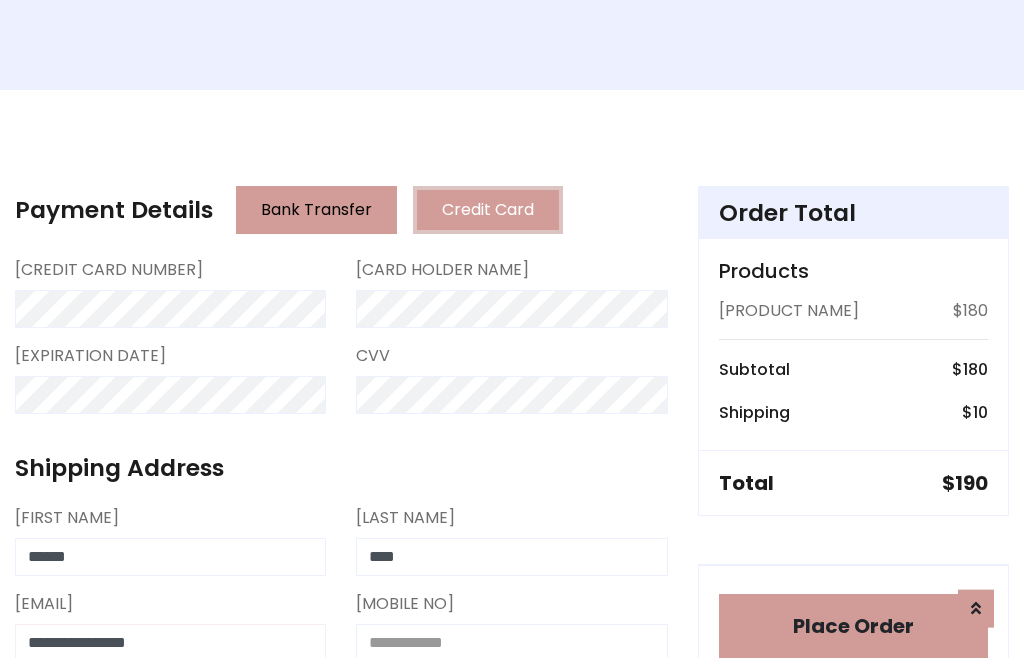 type on "**********" 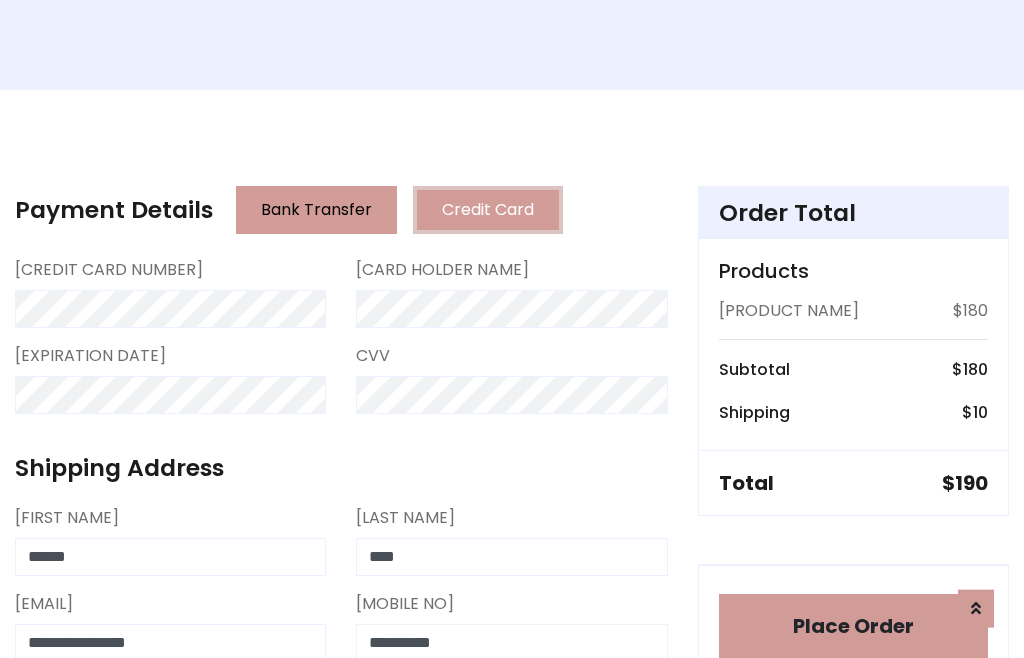 scroll, scrollTop: 573, scrollLeft: 0, axis: vertical 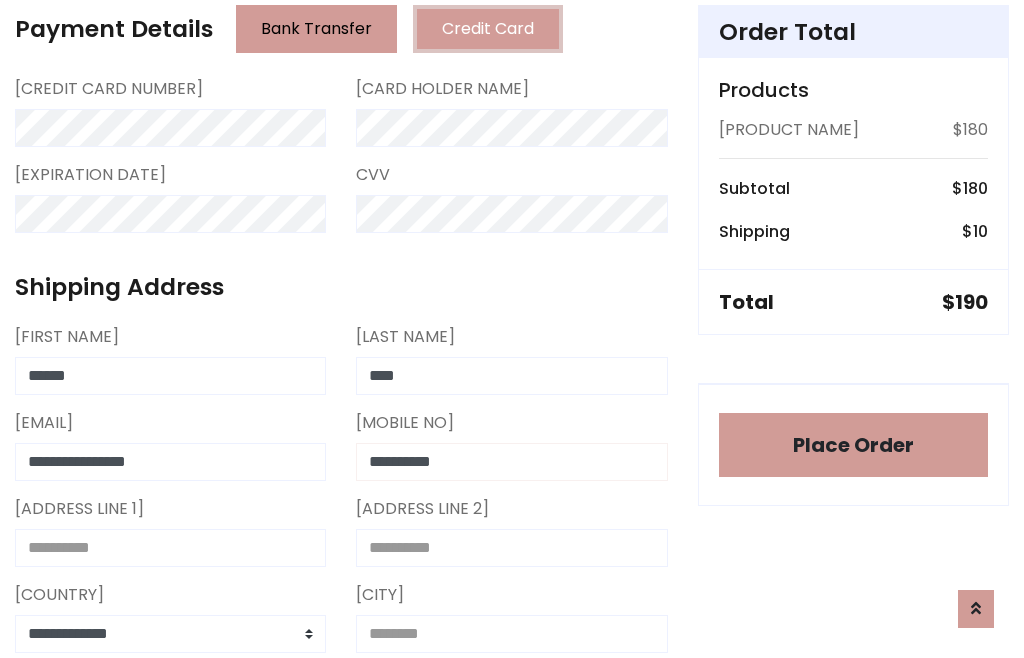 type on "**********" 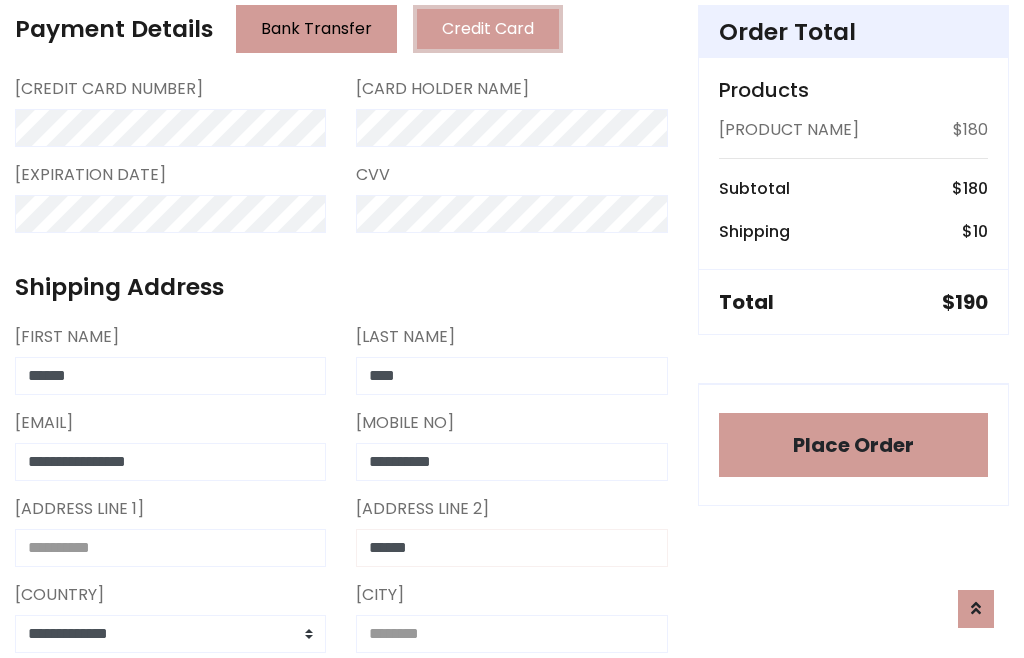 type on "******" 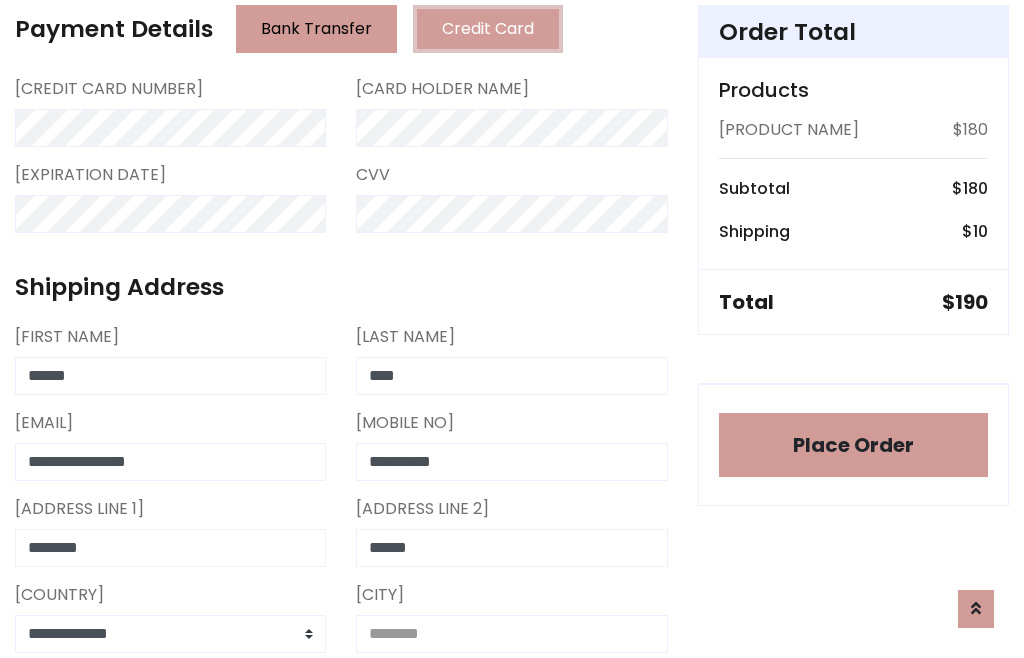 type on "********" 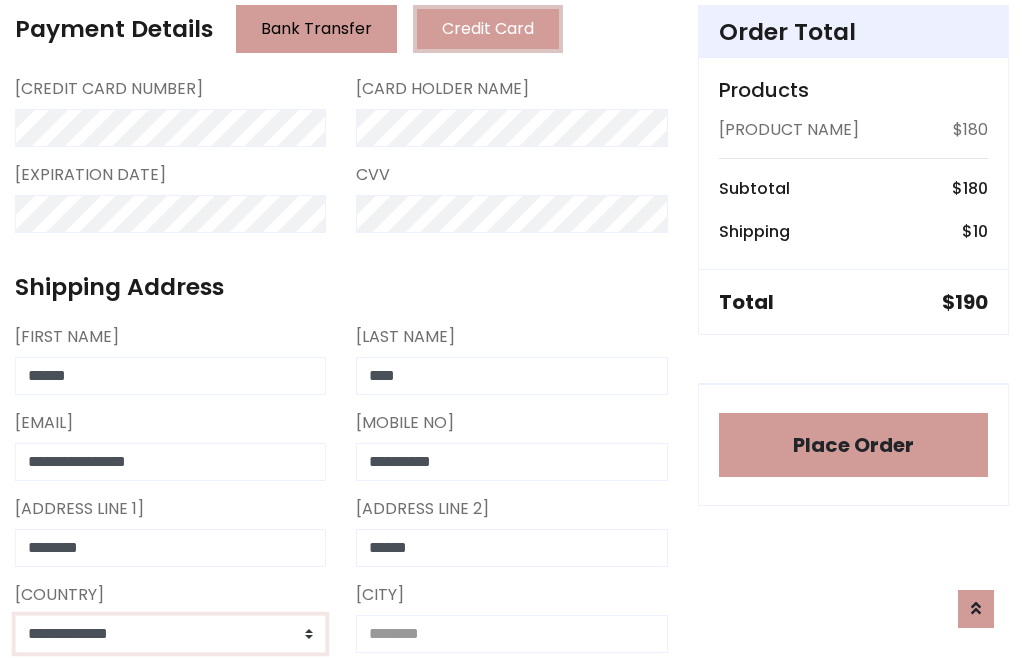 select on "*******" 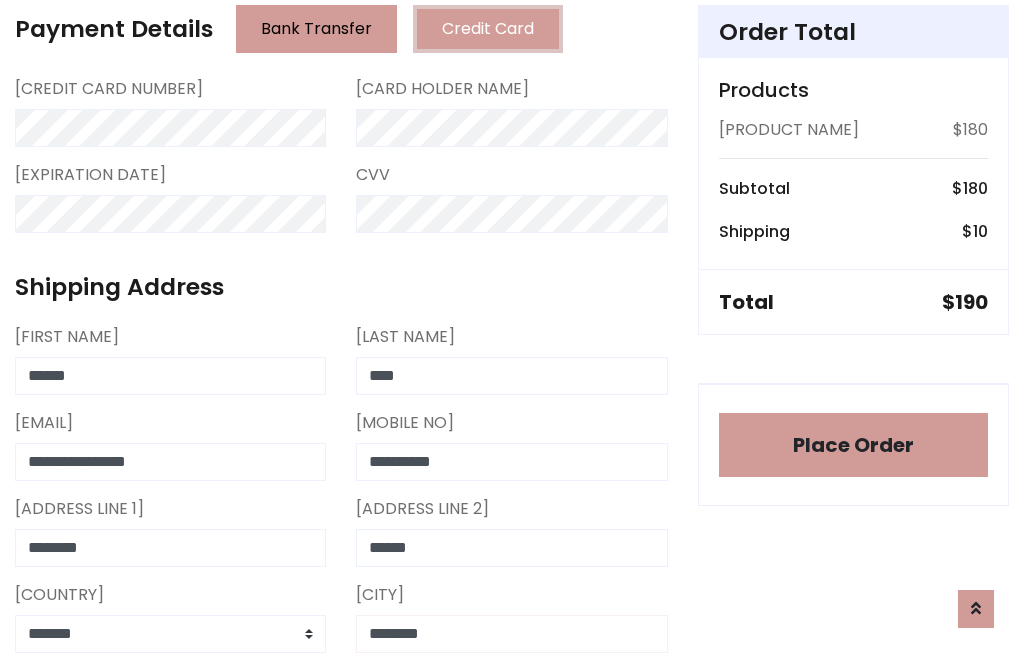 type on "********" 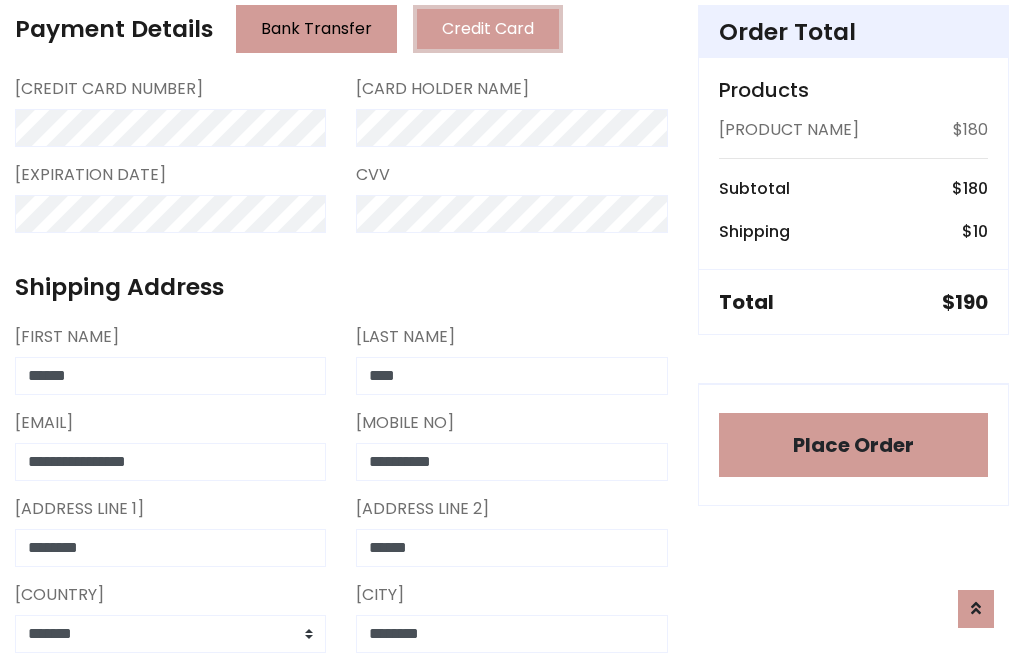 scroll, scrollTop: 654, scrollLeft: 0, axis: vertical 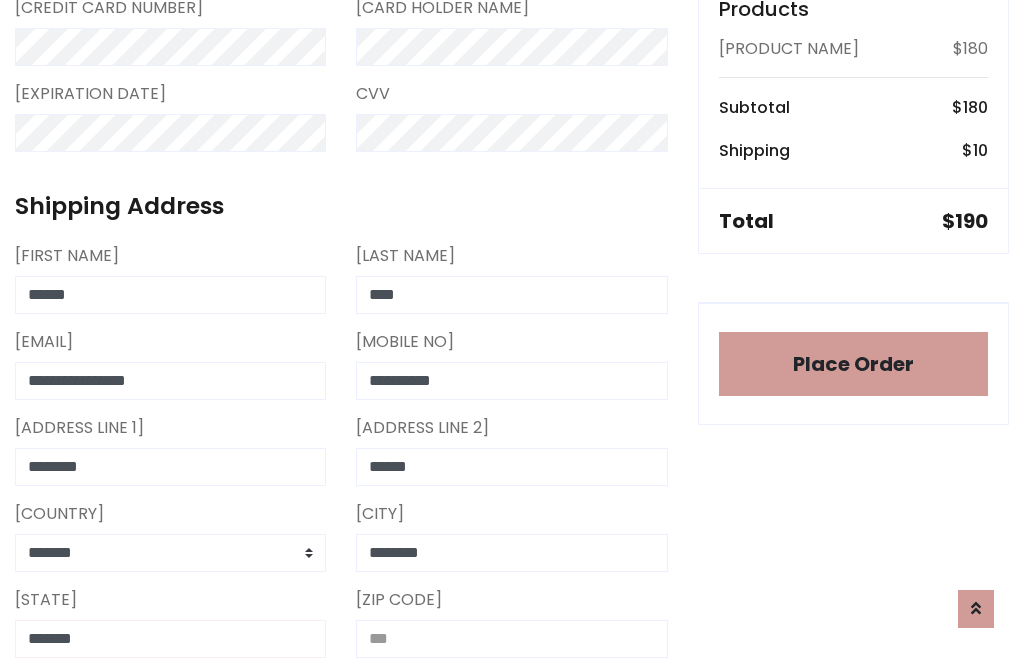 type on "*******" 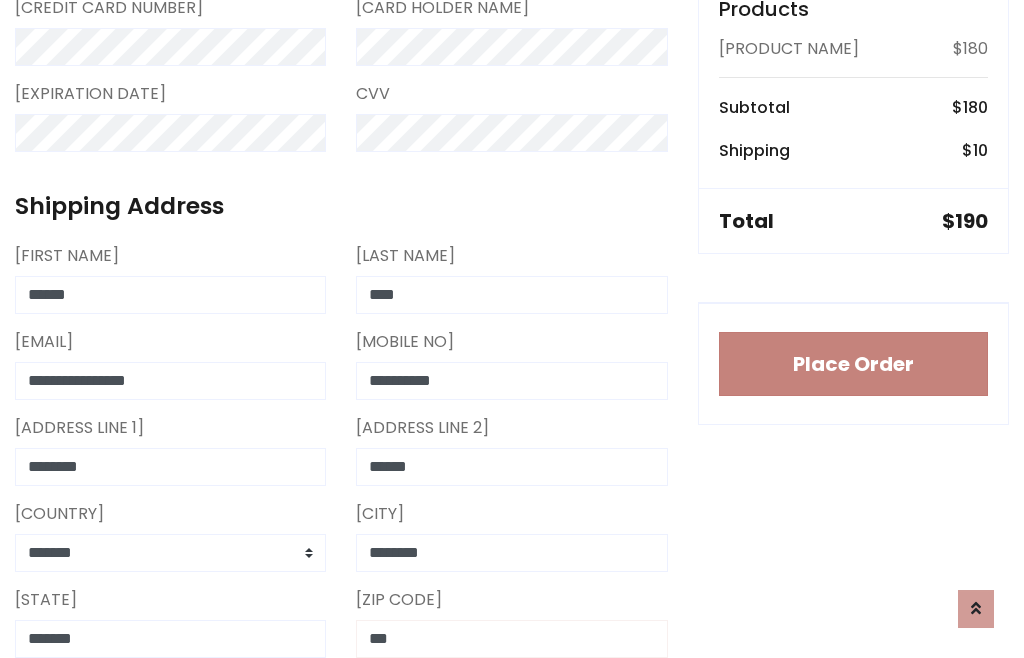 type on "***" 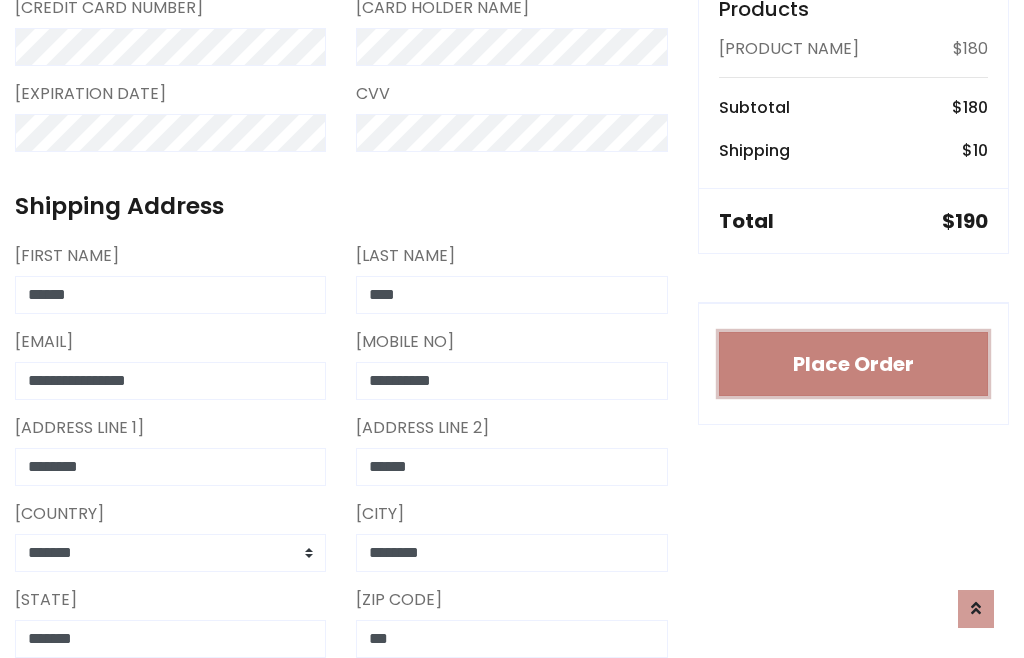 click on "Place Order" at bounding box center (853, 364) 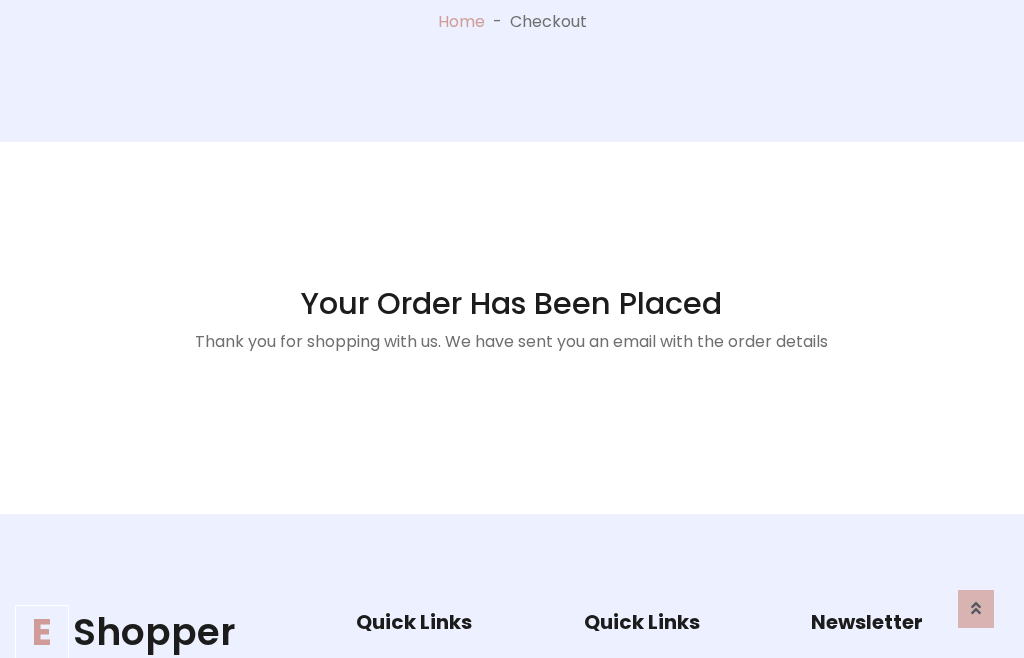 scroll, scrollTop: 0, scrollLeft: 0, axis: both 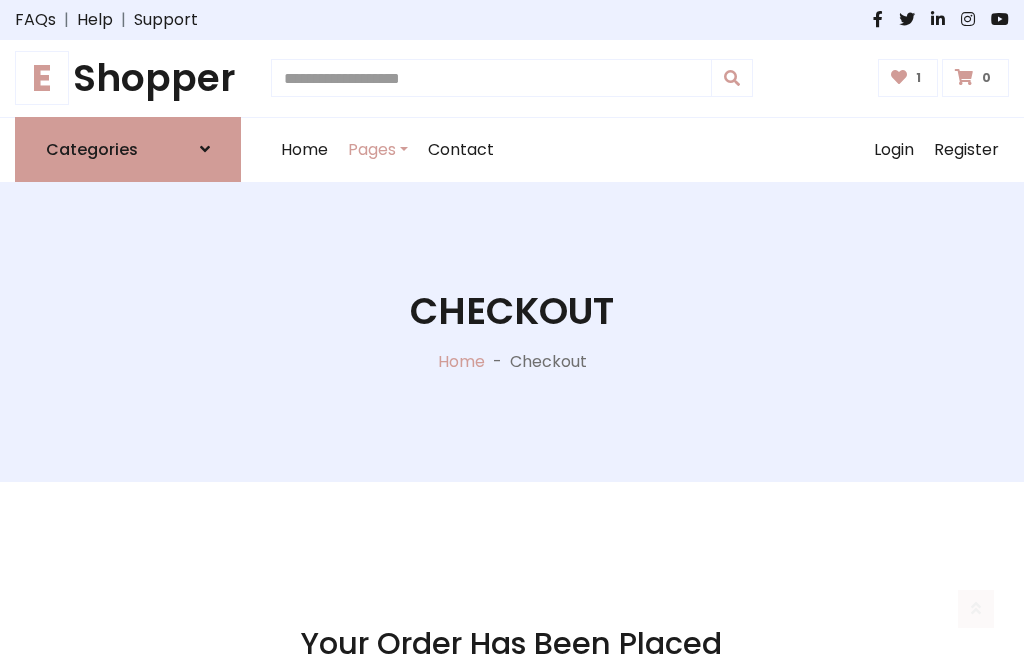click on "[INITIAL]" at bounding box center [42, 78] 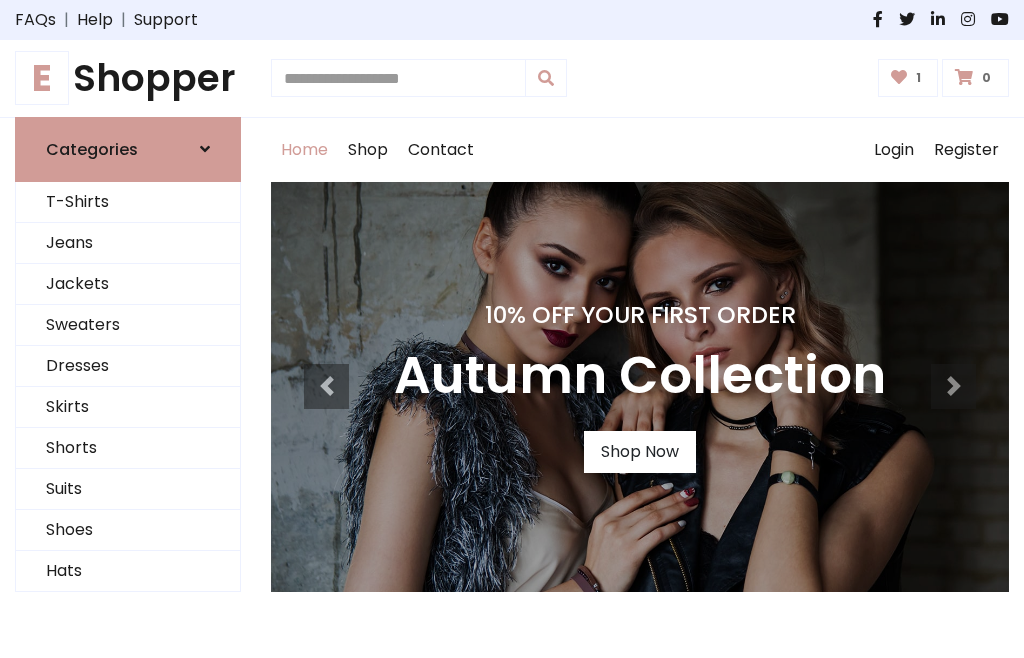 scroll, scrollTop: 0, scrollLeft: 0, axis: both 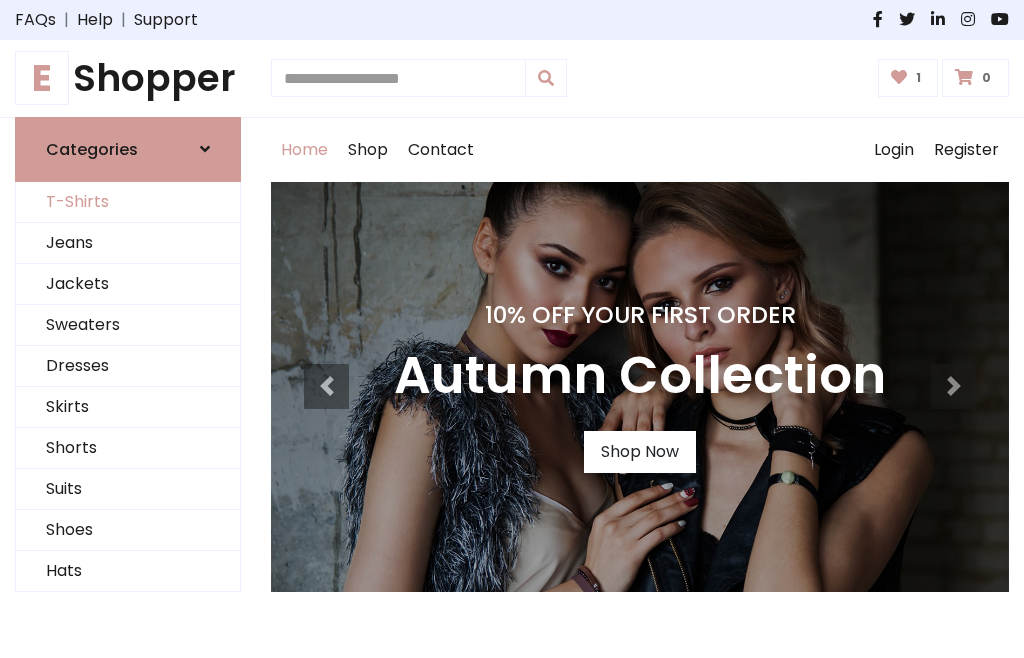 click on "[PRODUCT_CATEGORY]" at bounding box center (128, 202) 